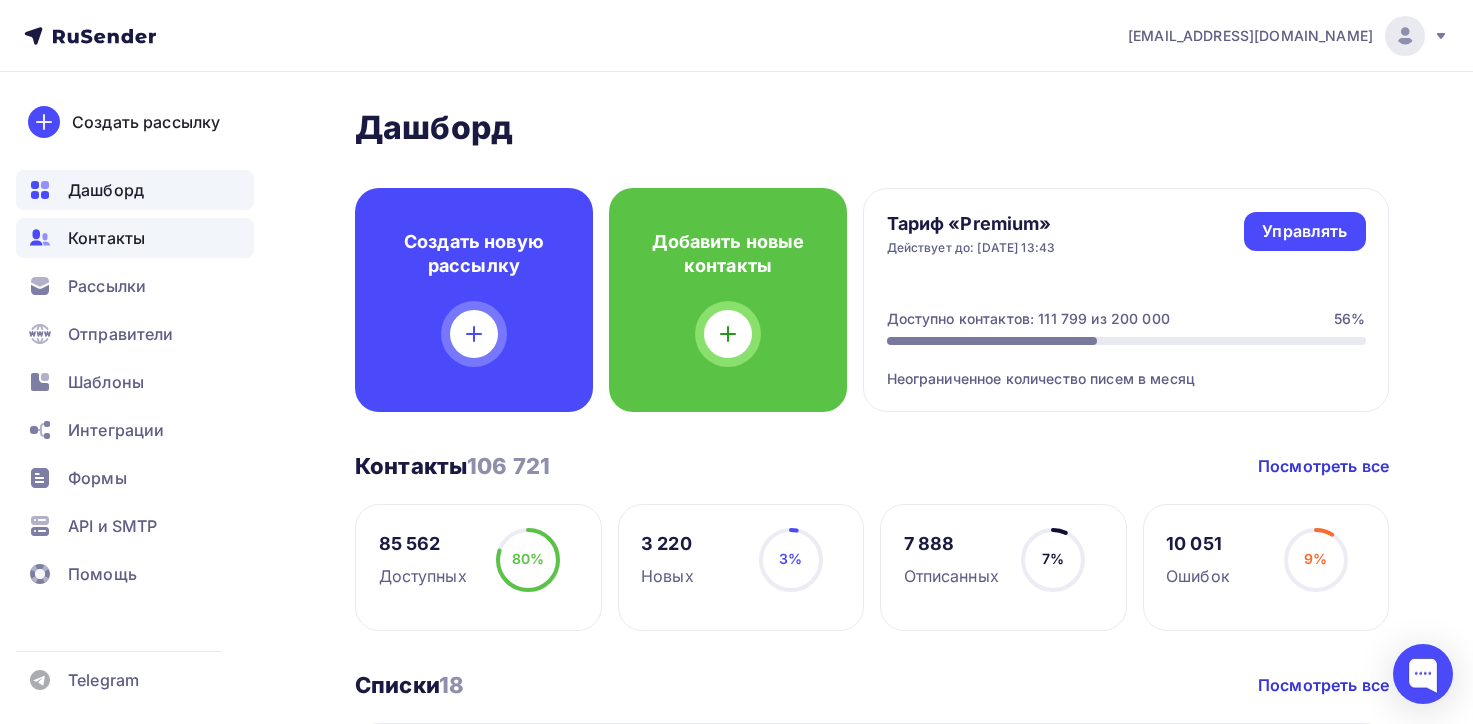 scroll, scrollTop: 0, scrollLeft: 0, axis: both 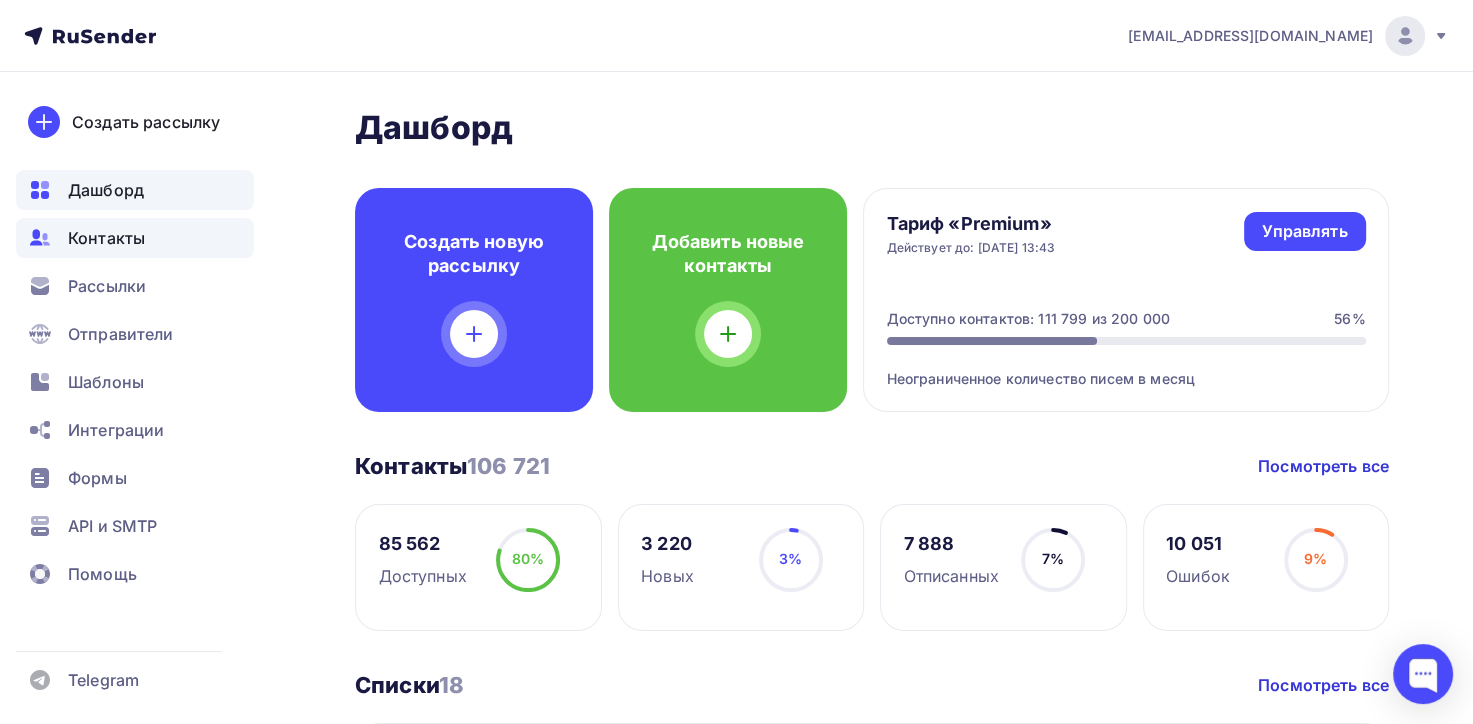click on "Контакты" at bounding box center [106, 238] 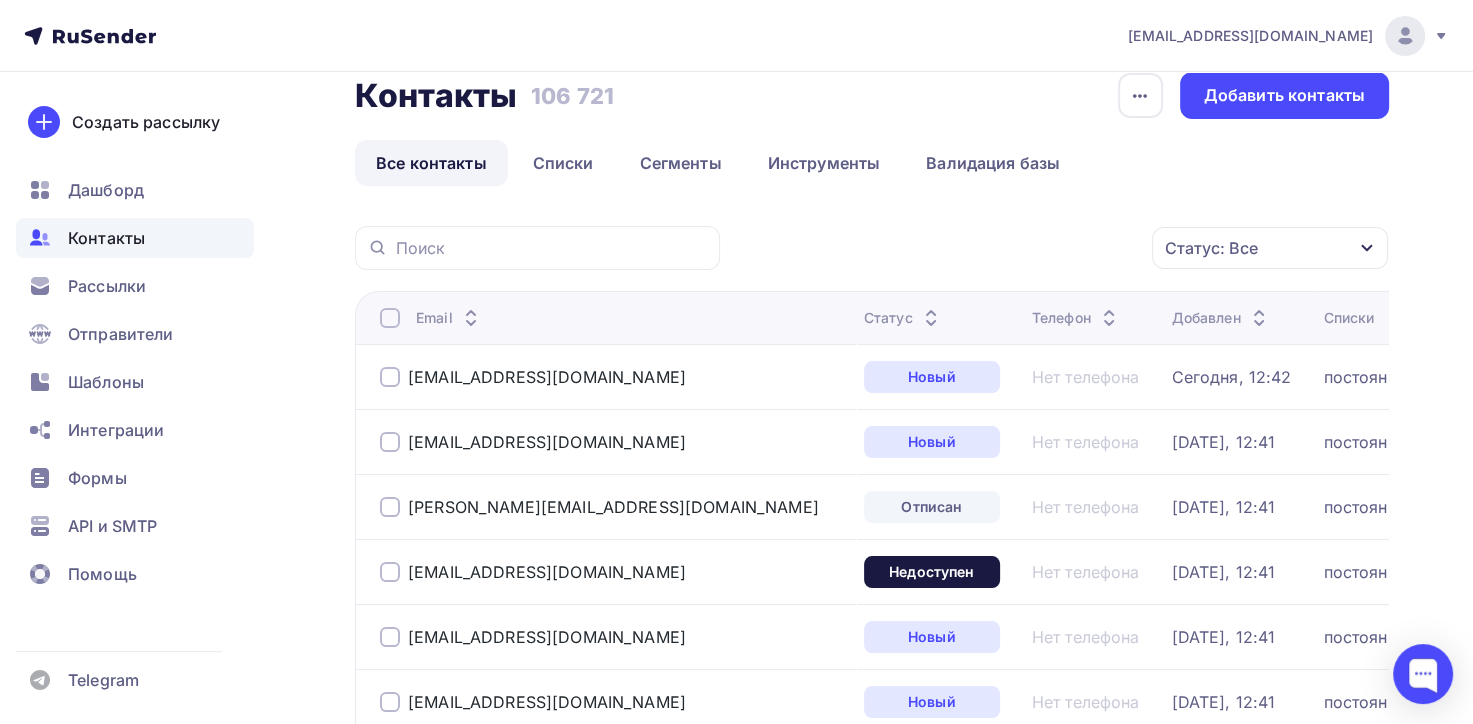scroll, scrollTop: 0, scrollLeft: 0, axis: both 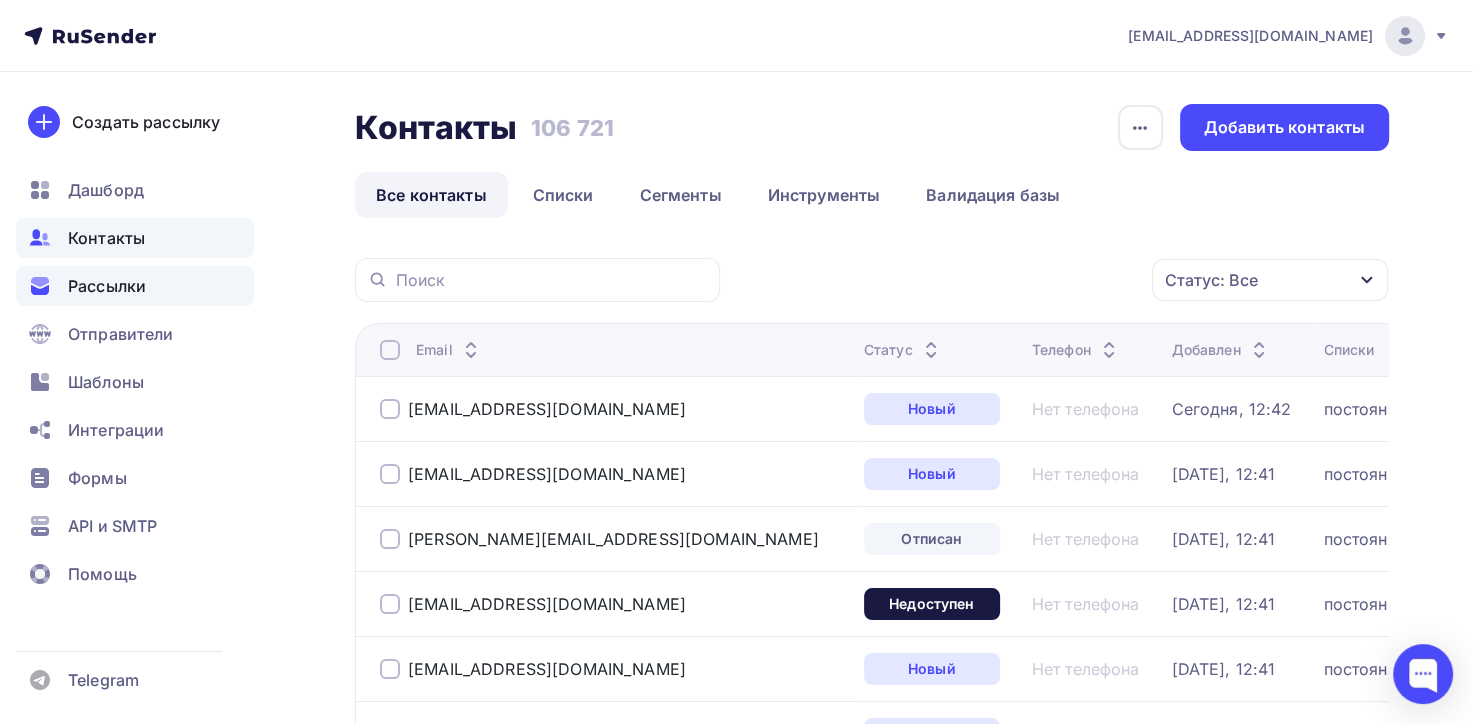 click on "Рассылки" at bounding box center (107, 286) 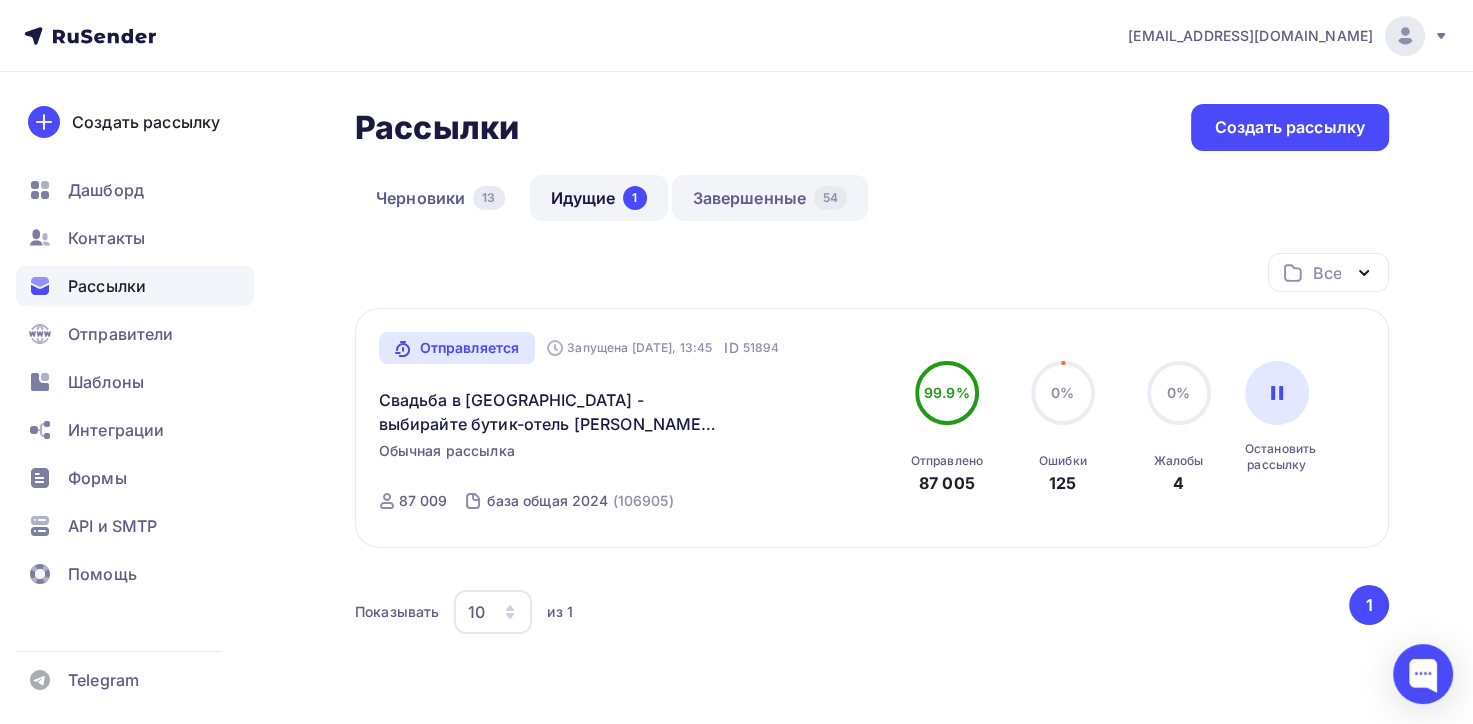 click on "Завершенные
54" at bounding box center [770, 198] 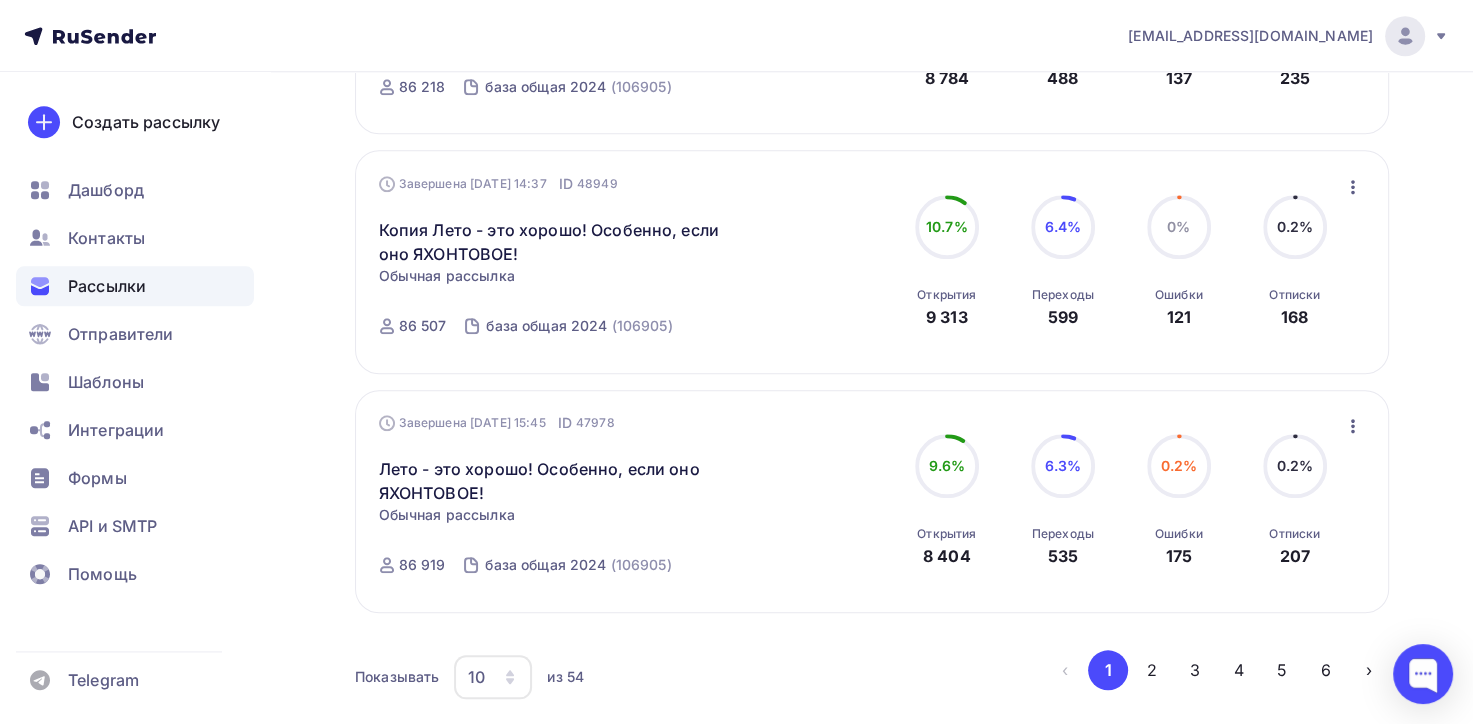 scroll, scrollTop: 2125, scrollLeft: 0, axis: vertical 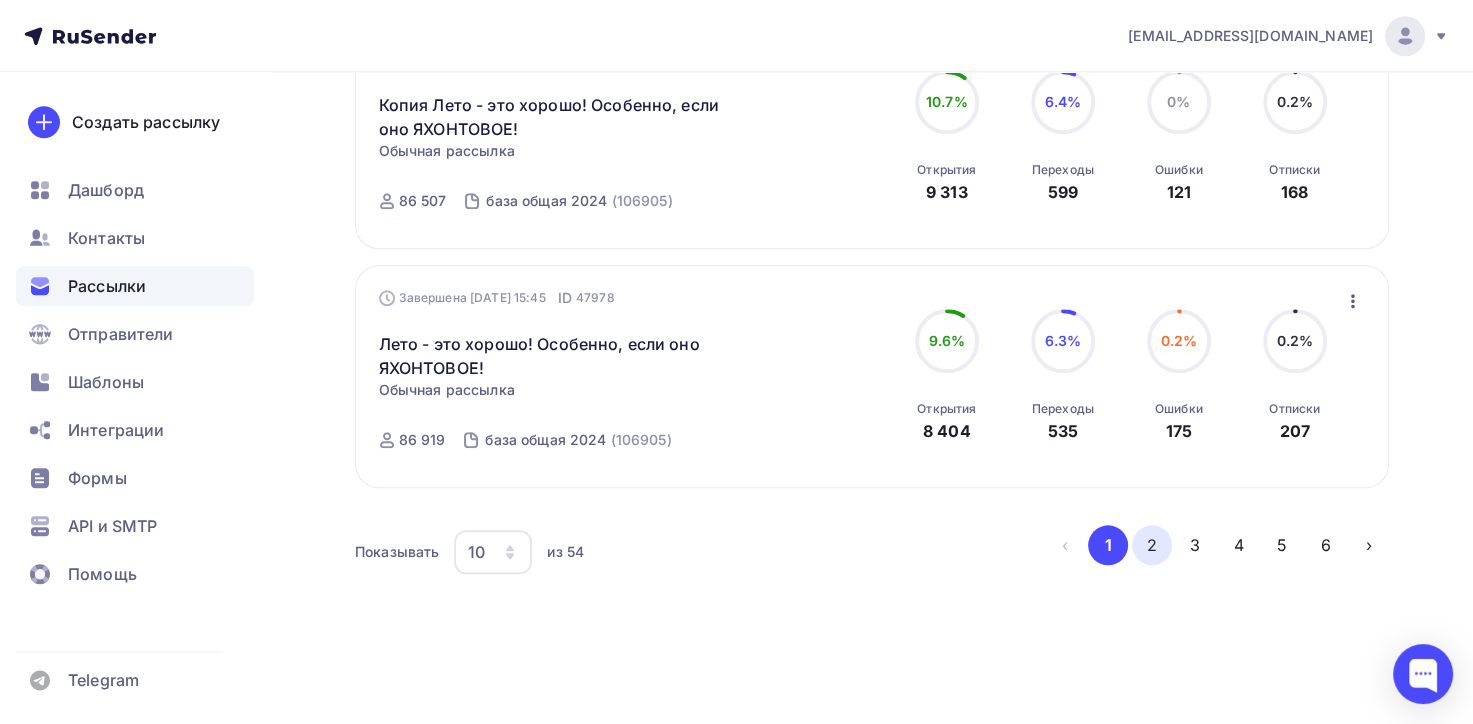 click on "2" at bounding box center [1152, 545] 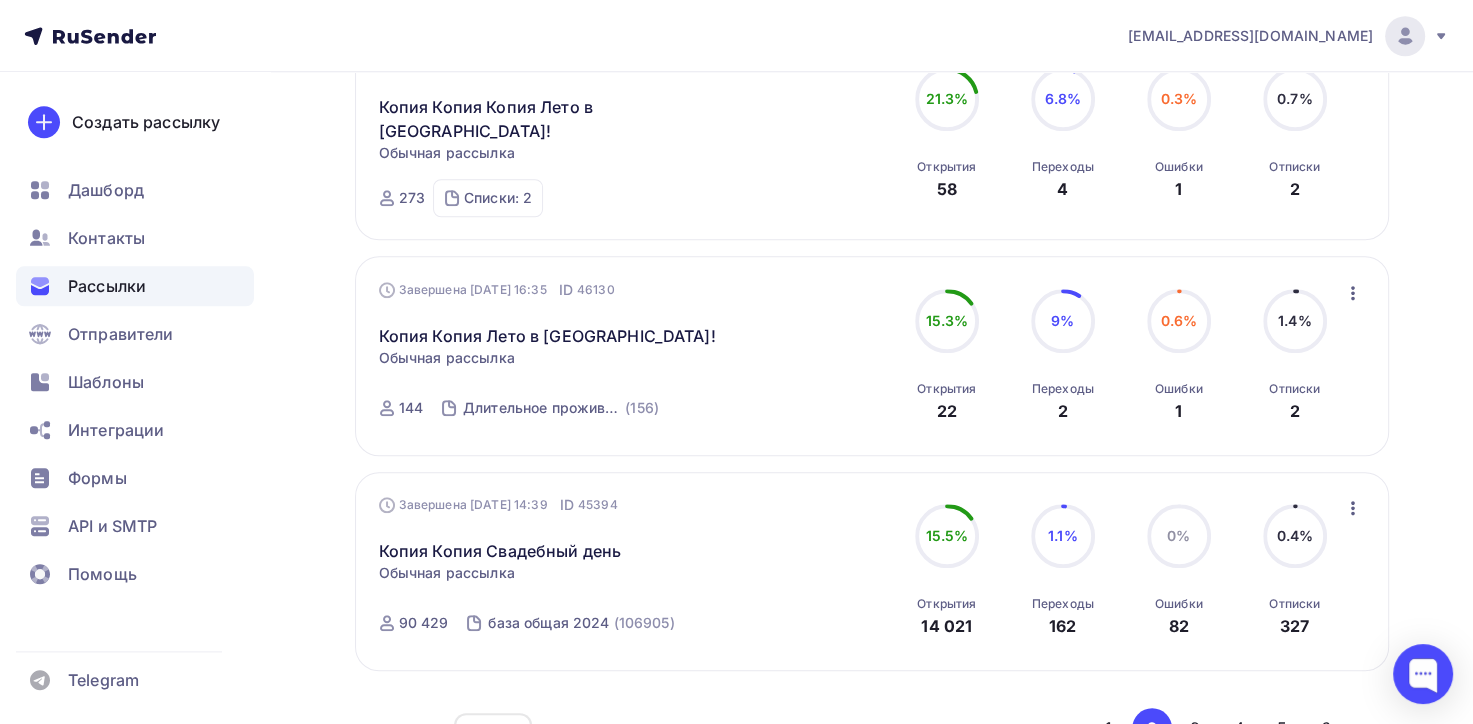 scroll, scrollTop: 1971, scrollLeft: 0, axis: vertical 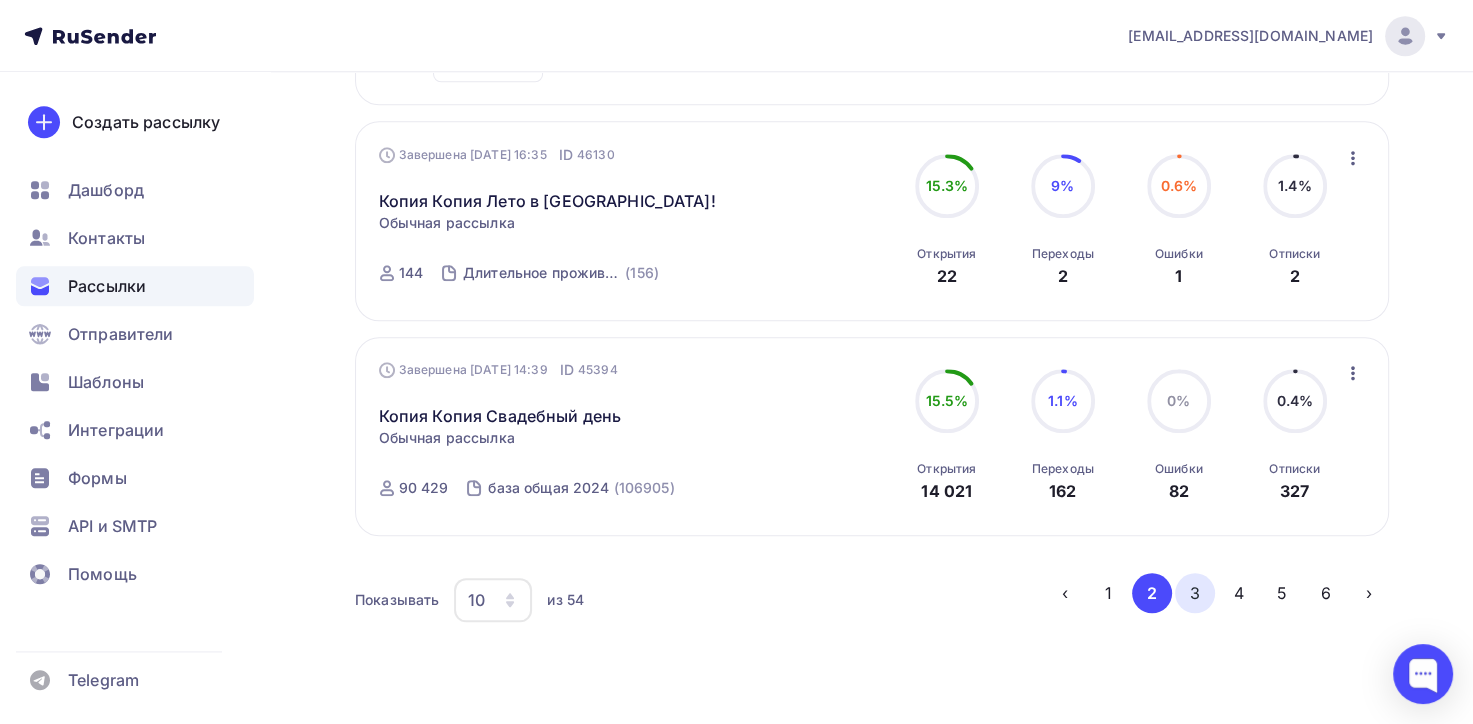 click on "3" at bounding box center (1195, 593) 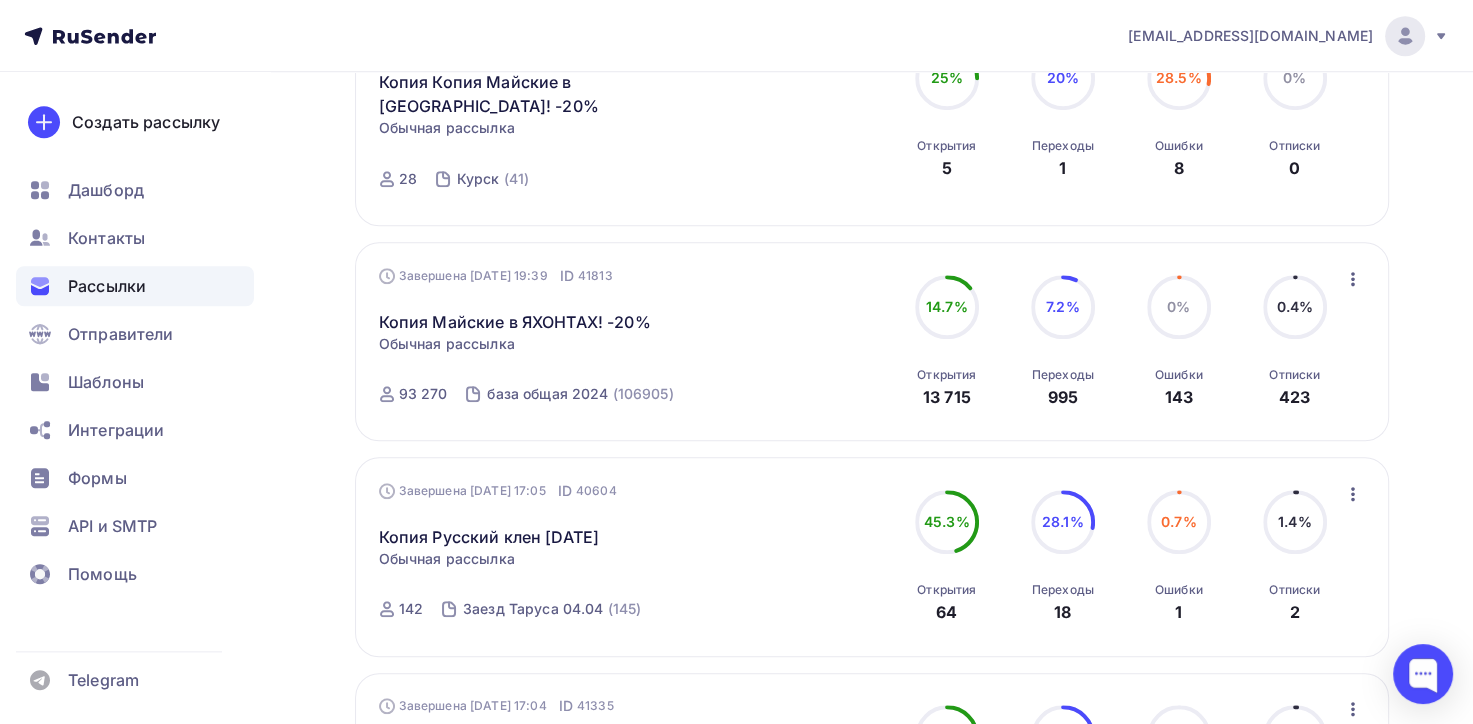 scroll, scrollTop: 1960, scrollLeft: 0, axis: vertical 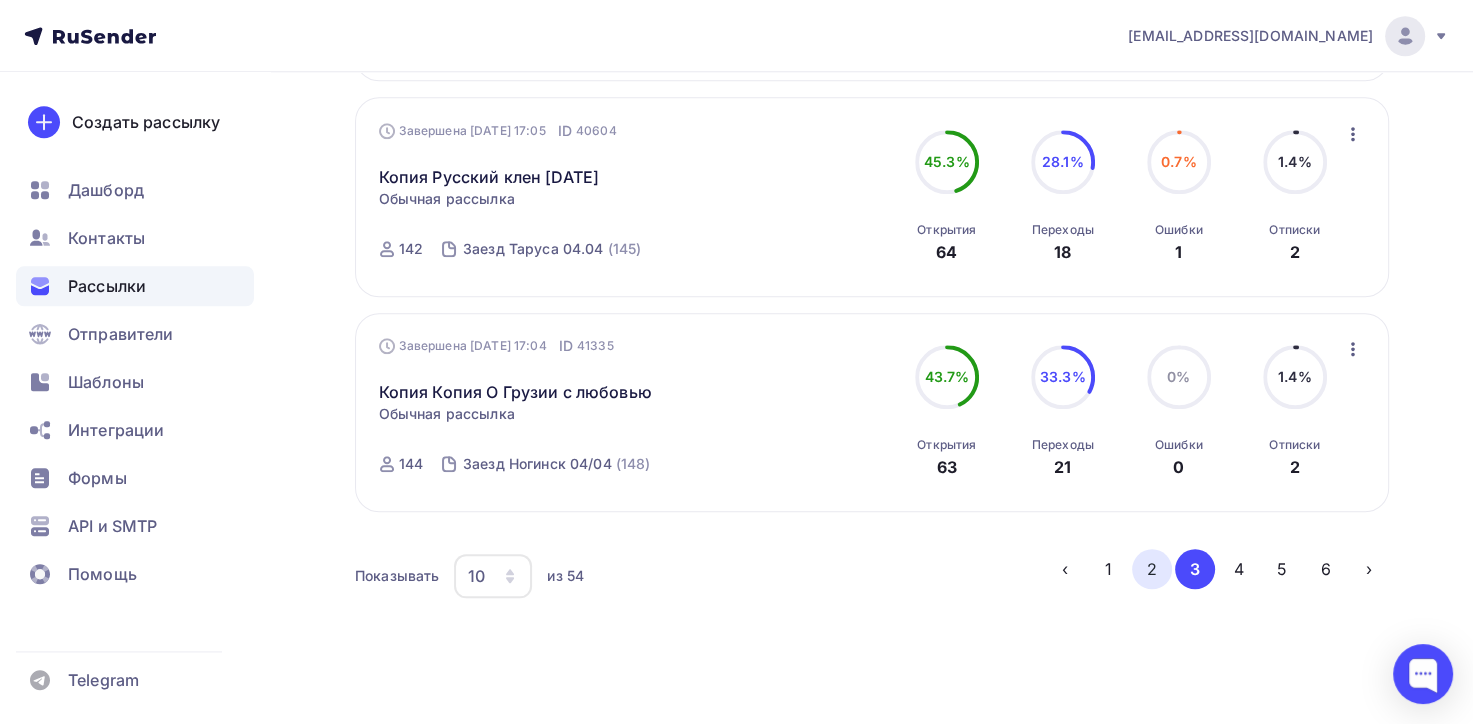 click on "2" at bounding box center [1152, 569] 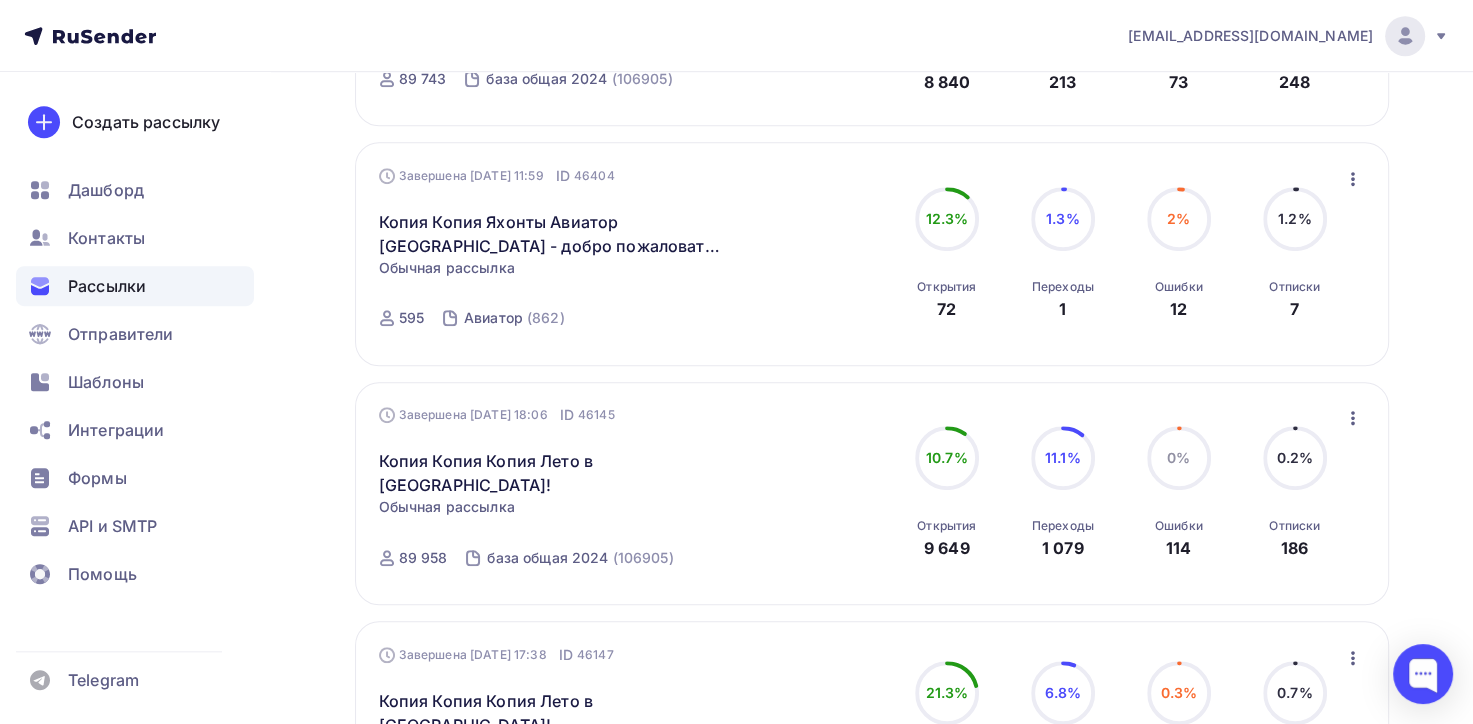 scroll, scrollTop: 1300, scrollLeft: 0, axis: vertical 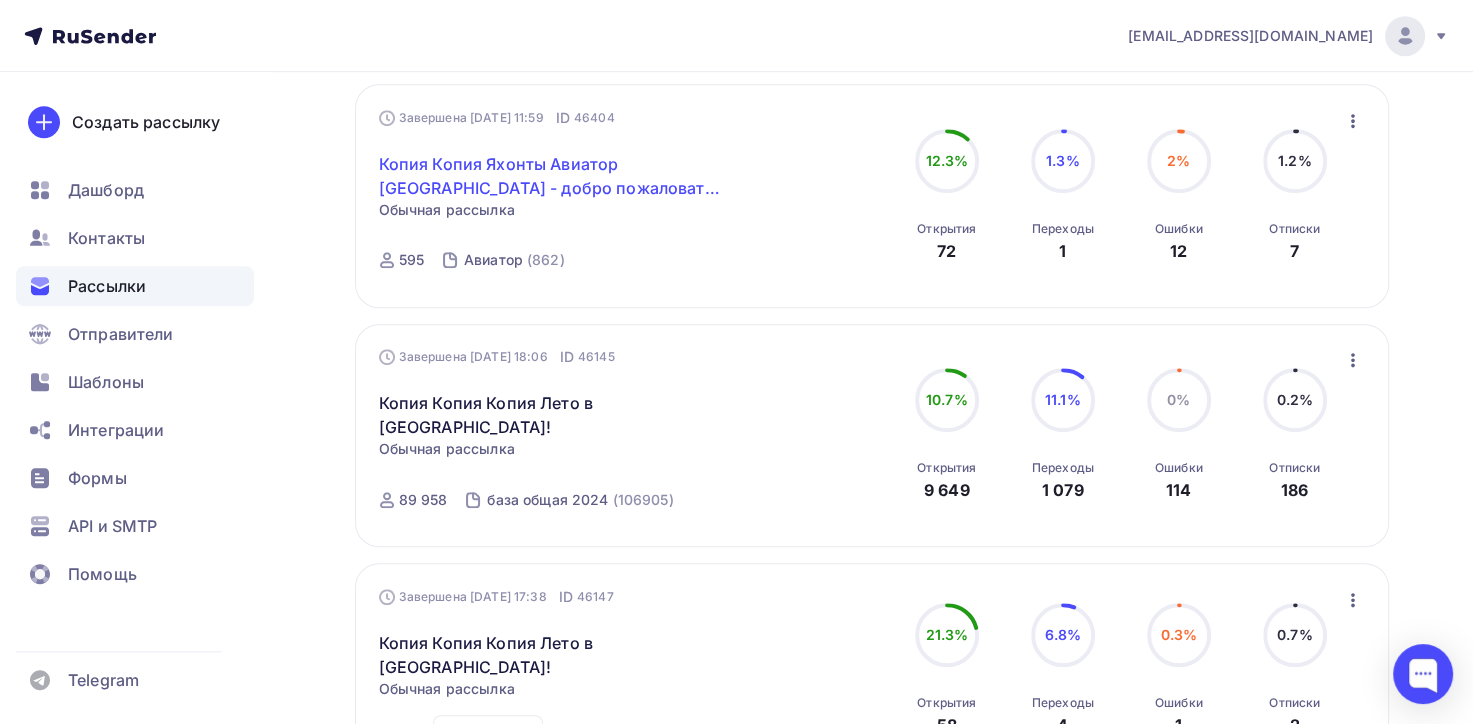 click on "Копия Копия Яхонты Авиатор [GEOGRAPHIC_DATA] - добро пожаловать в [GEOGRAPHIC_DATA]!" at bounding box center [550, 176] 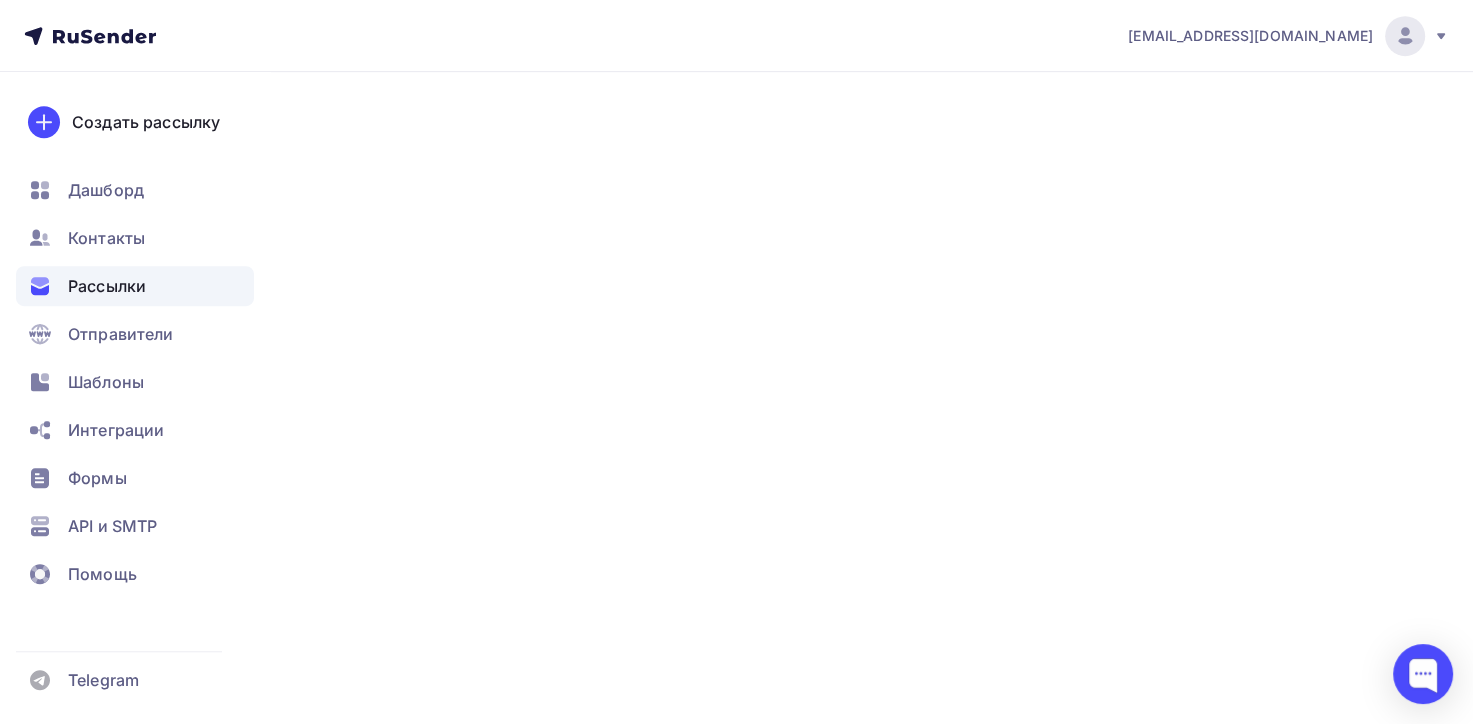 scroll, scrollTop: 0, scrollLeft: 0, axis: both 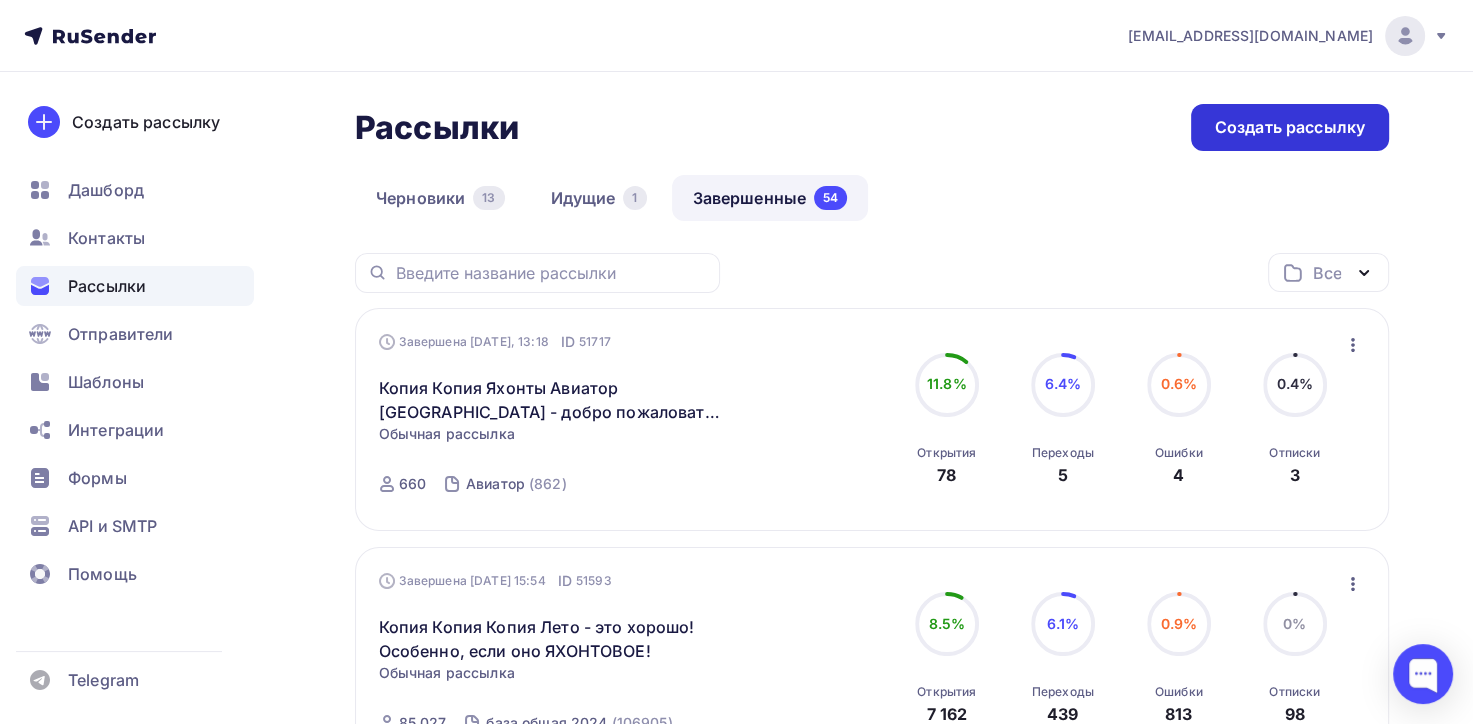 click on "Создать рассылку" at bounding box center (1290, 127) 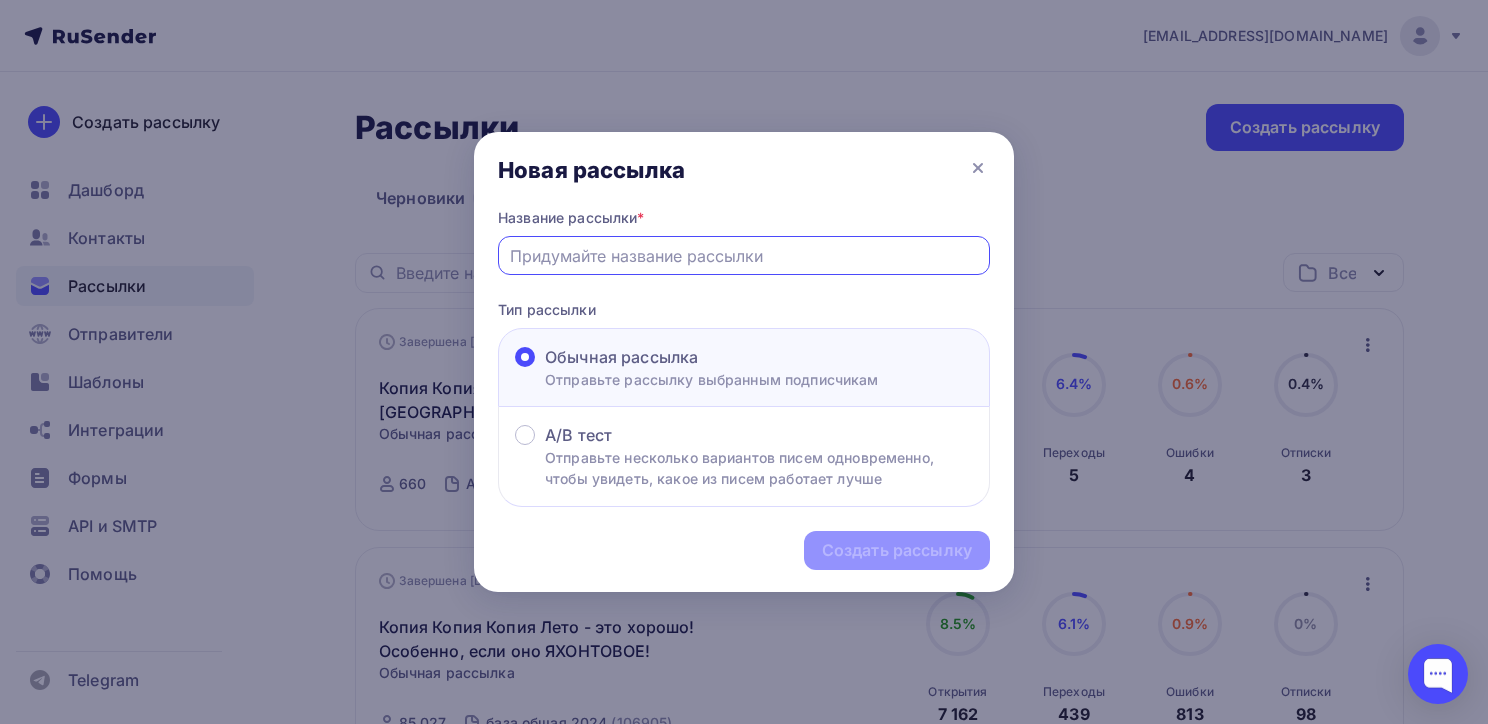 click at bounding box center [744, 256] 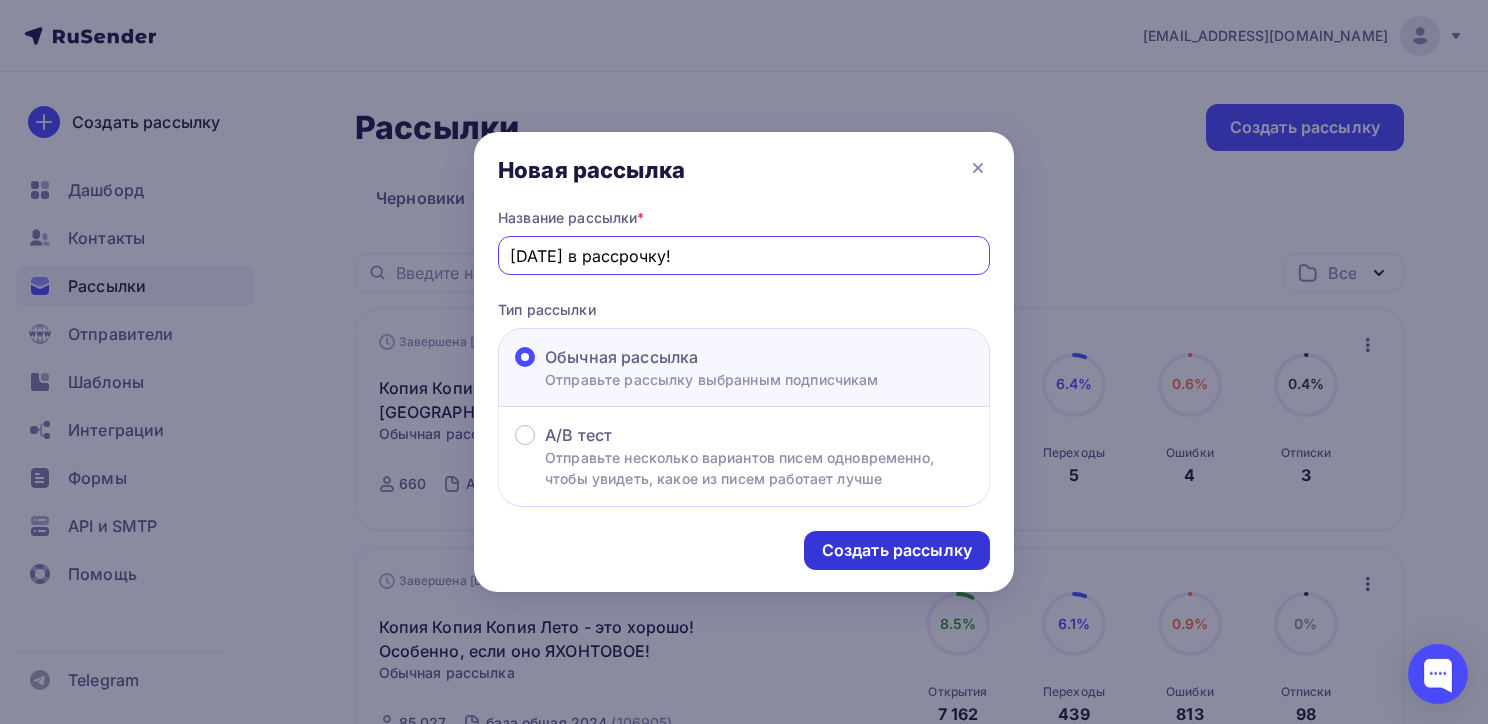 type on "[DATE] в рассрочку!" 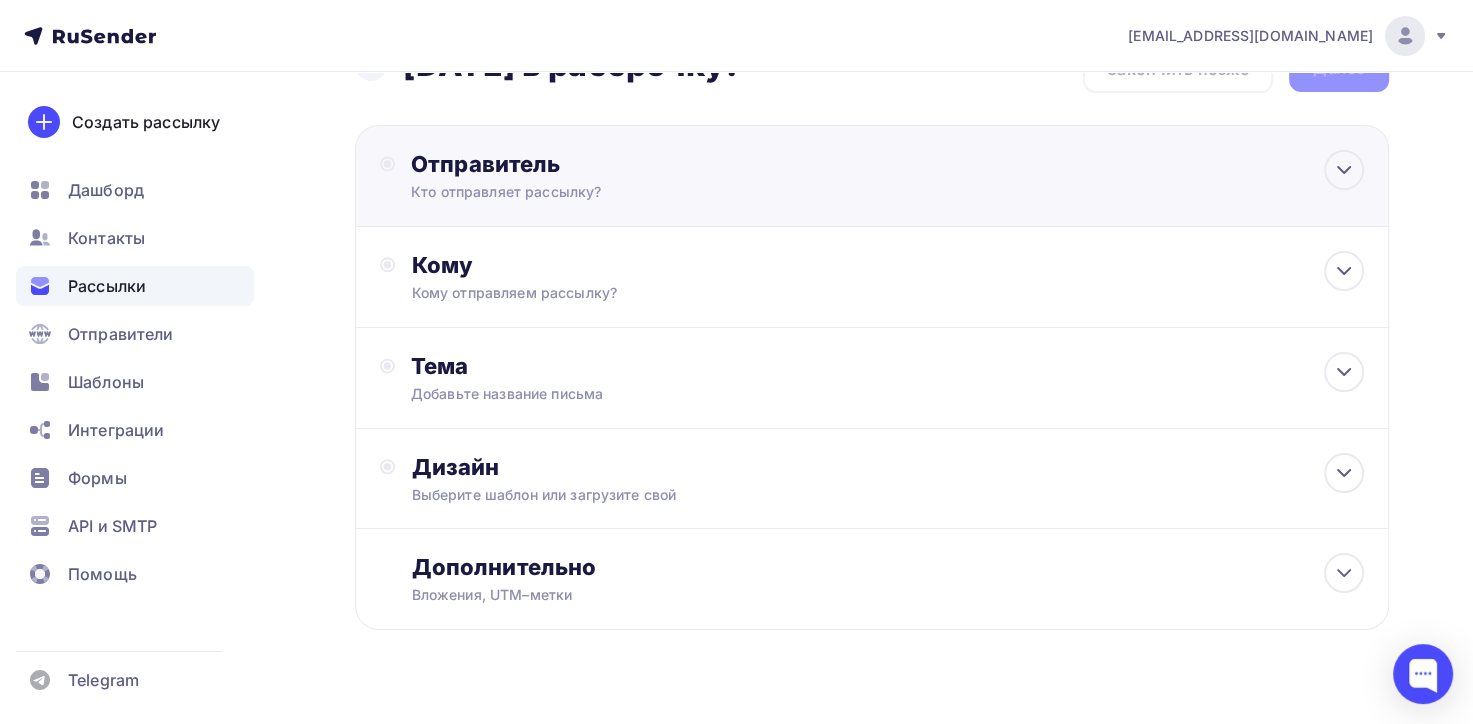 scroll, scrollTop: 92, scrollLeft: 0, axis: vertical 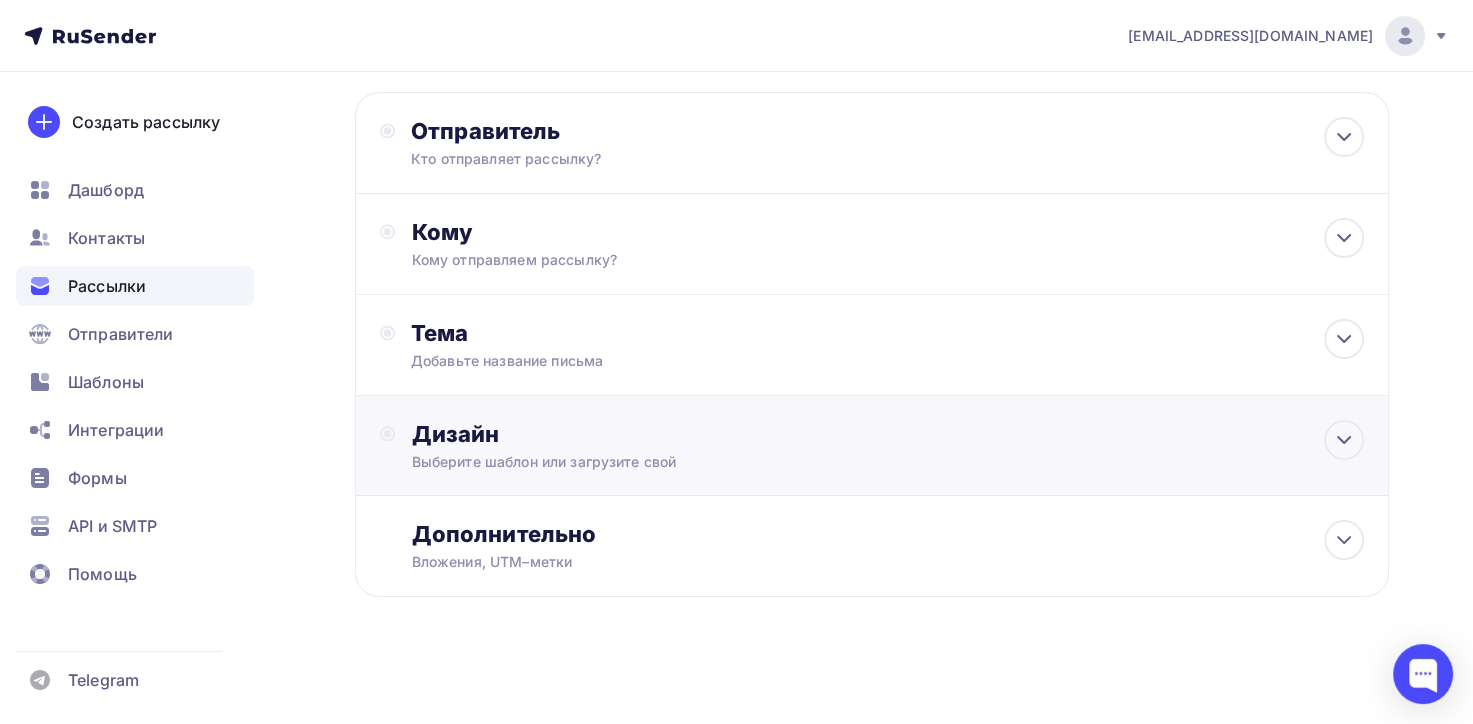 click on "Выберите шаблон или загрузите свой" at bounding box center (839, 462) 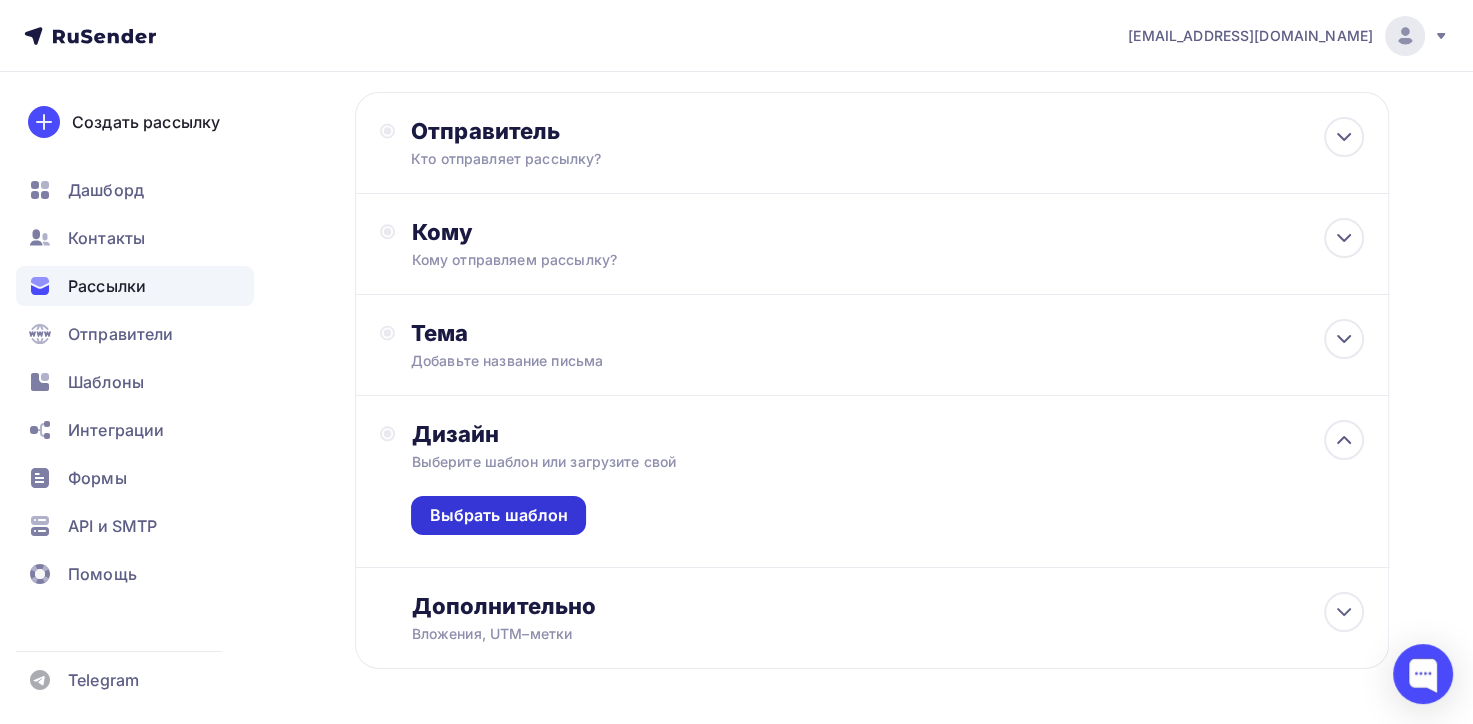 click on "Выбрать шаблон" at bounding box center [498, 515] 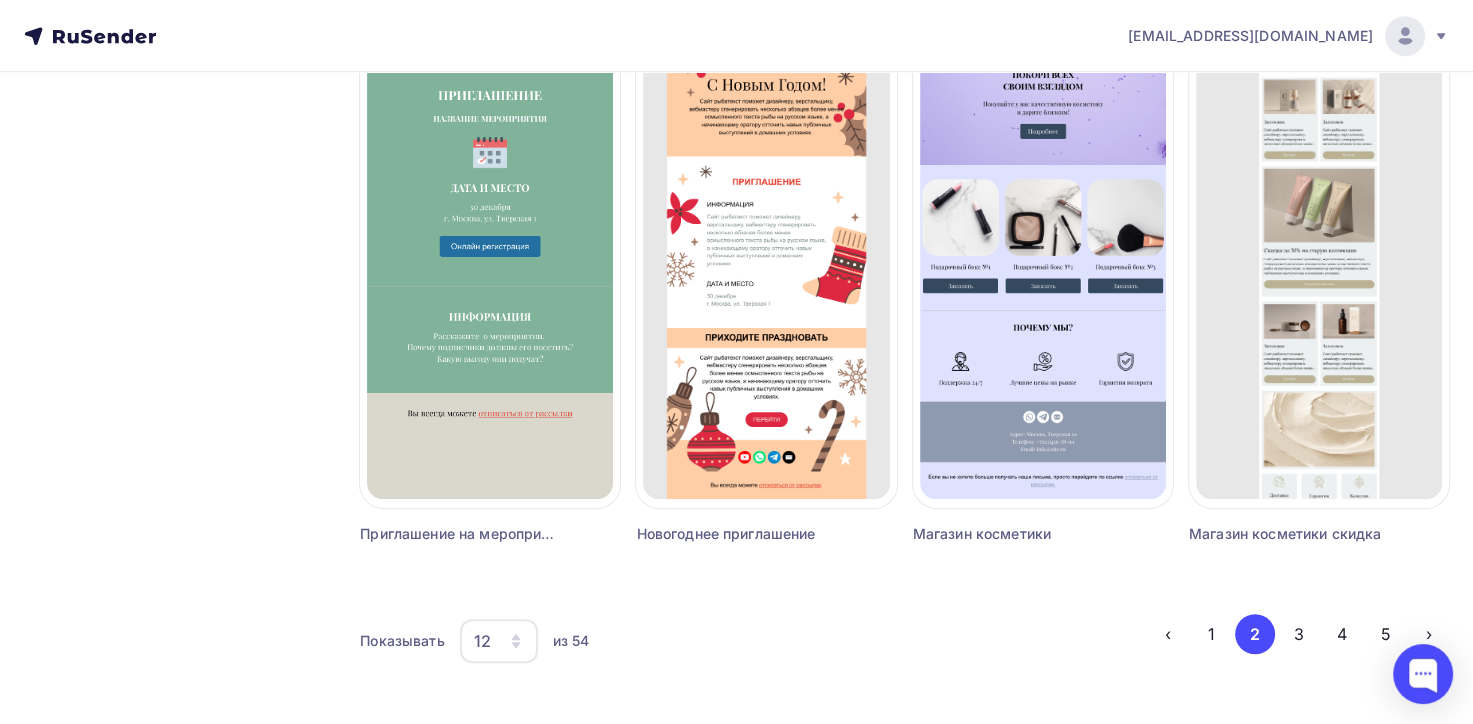scroll, scrollTop: 1327, scrollLeft: 0, axis: vertical 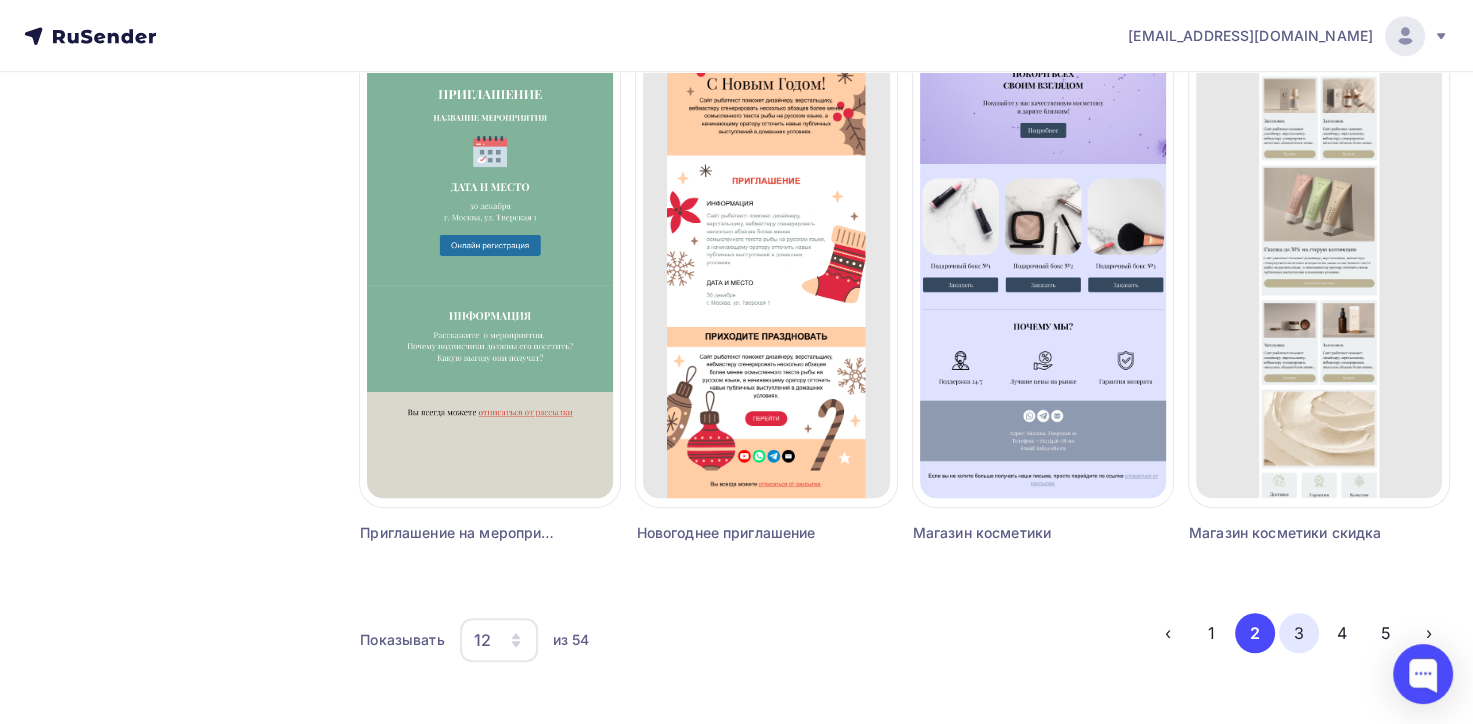 click on "3" at bounding box center [1299, 633] 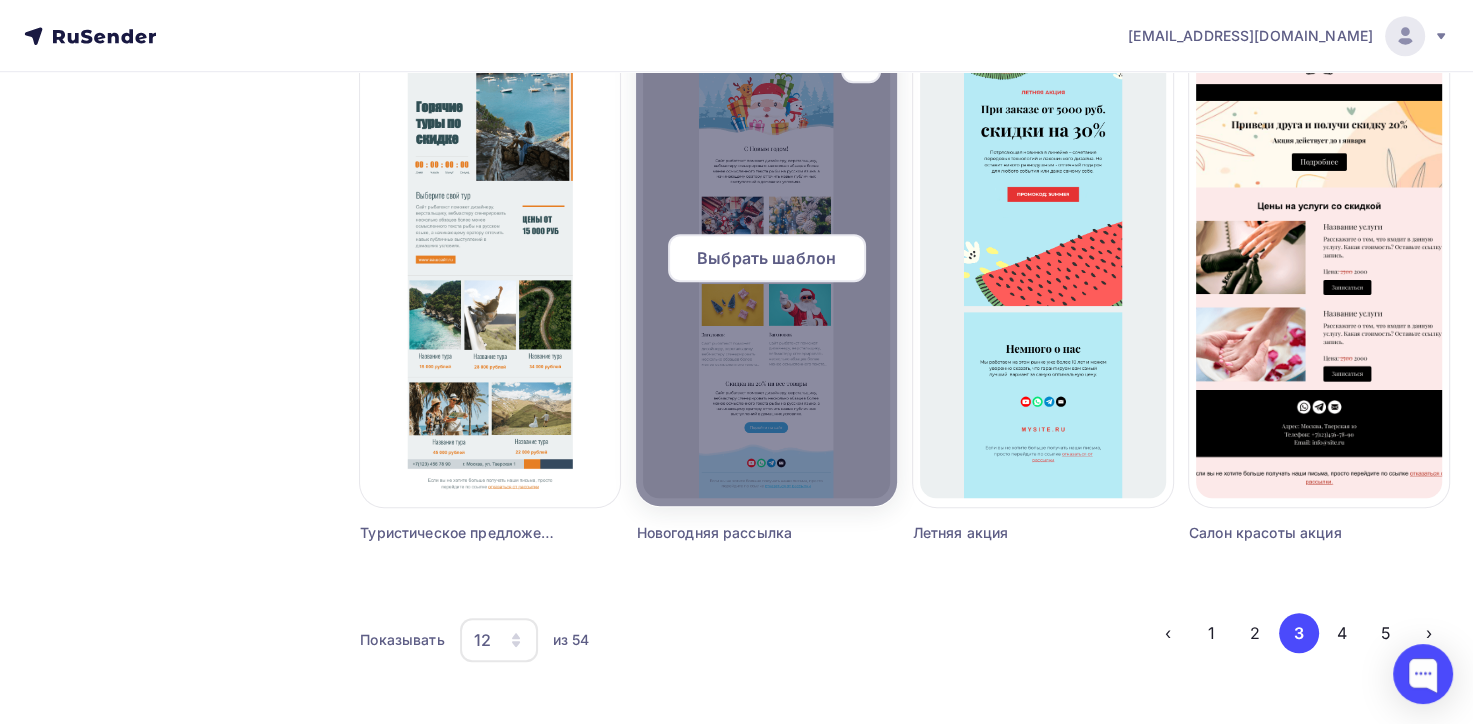 click at bounding box center [766, 266] 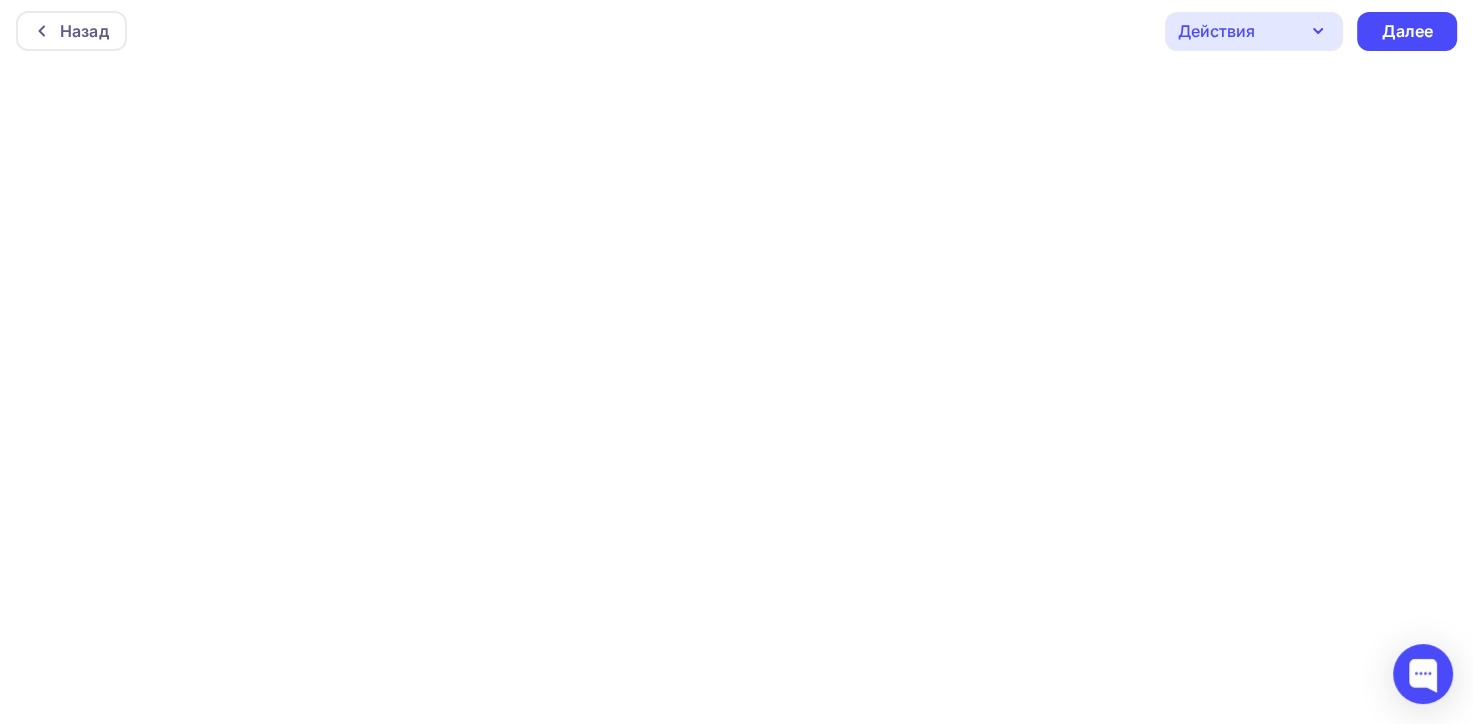 scroll, scrollTop: 0, scrollLeft: 0, axis: both 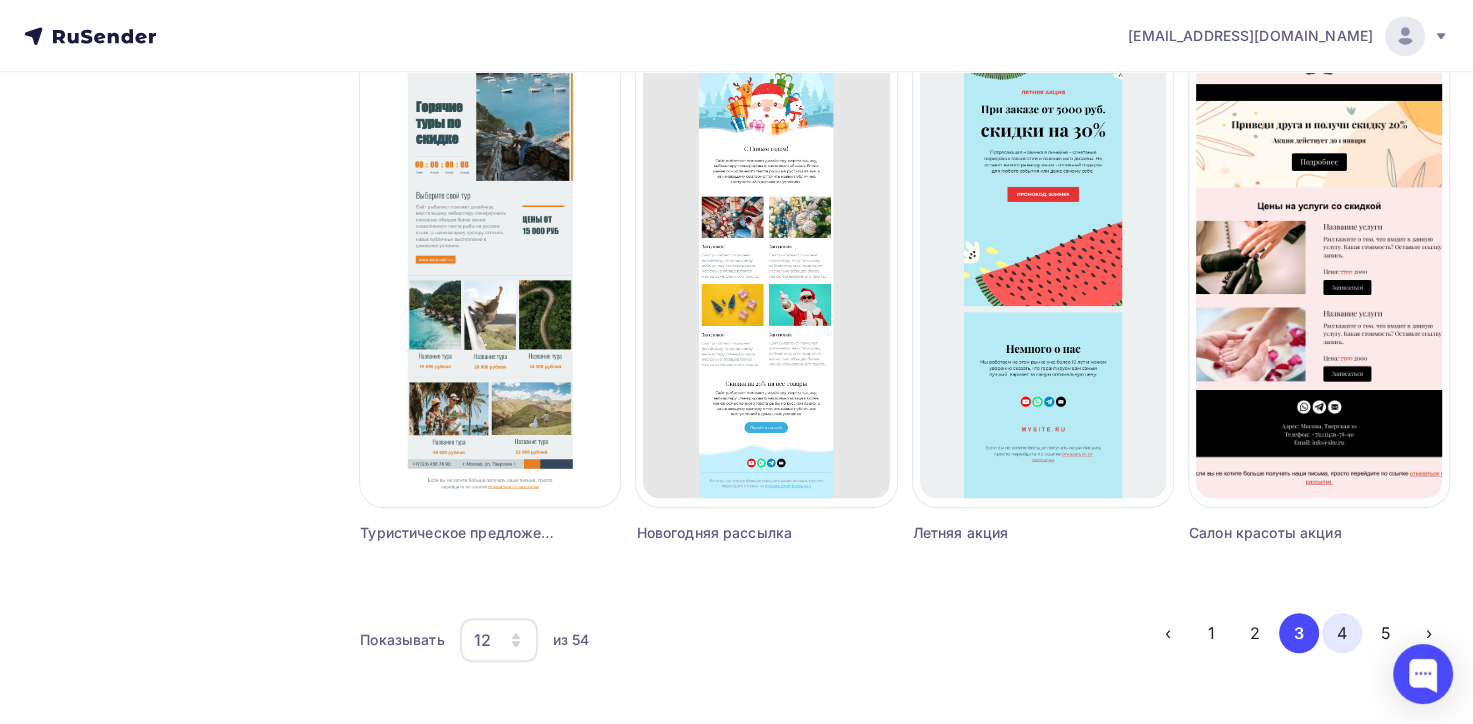 click on "4" at bounding box center (1342, 633) 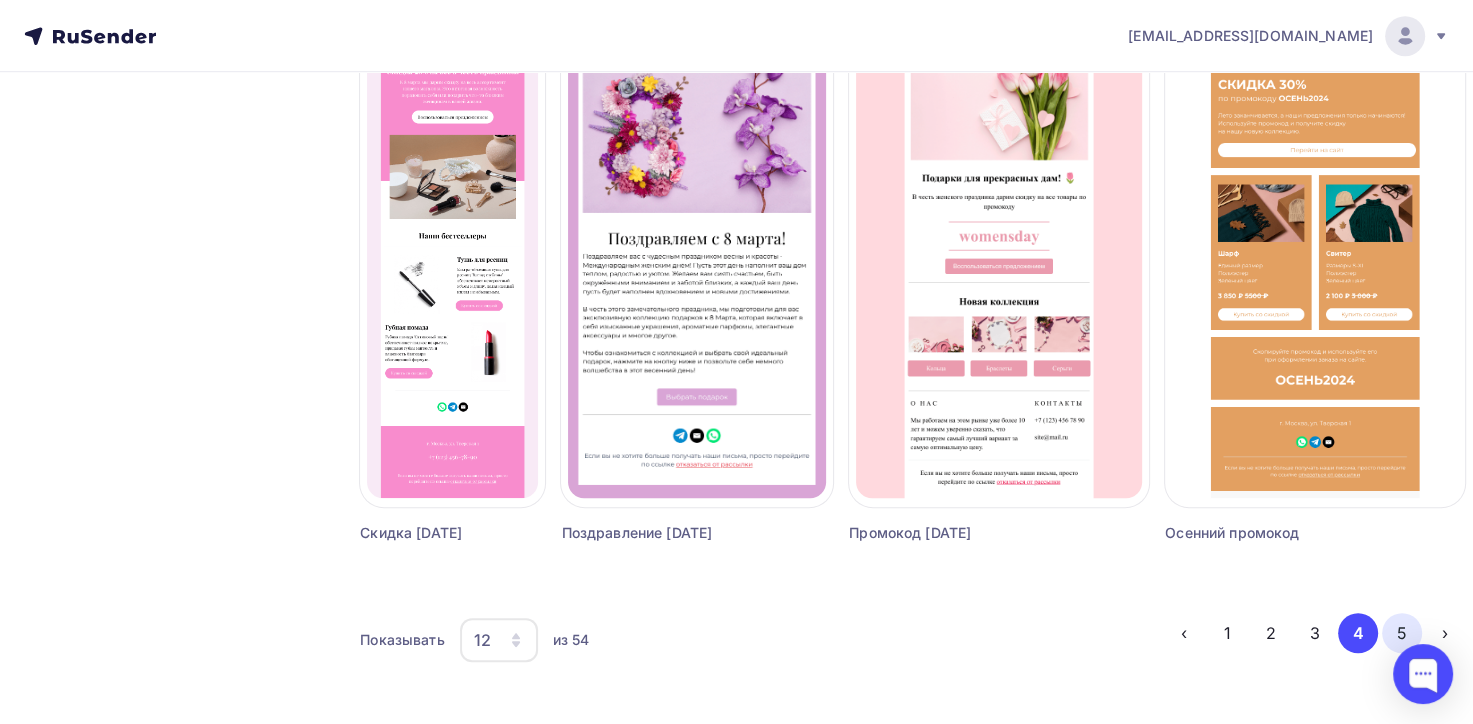 click on "5" at bounding box center [1402, 633] 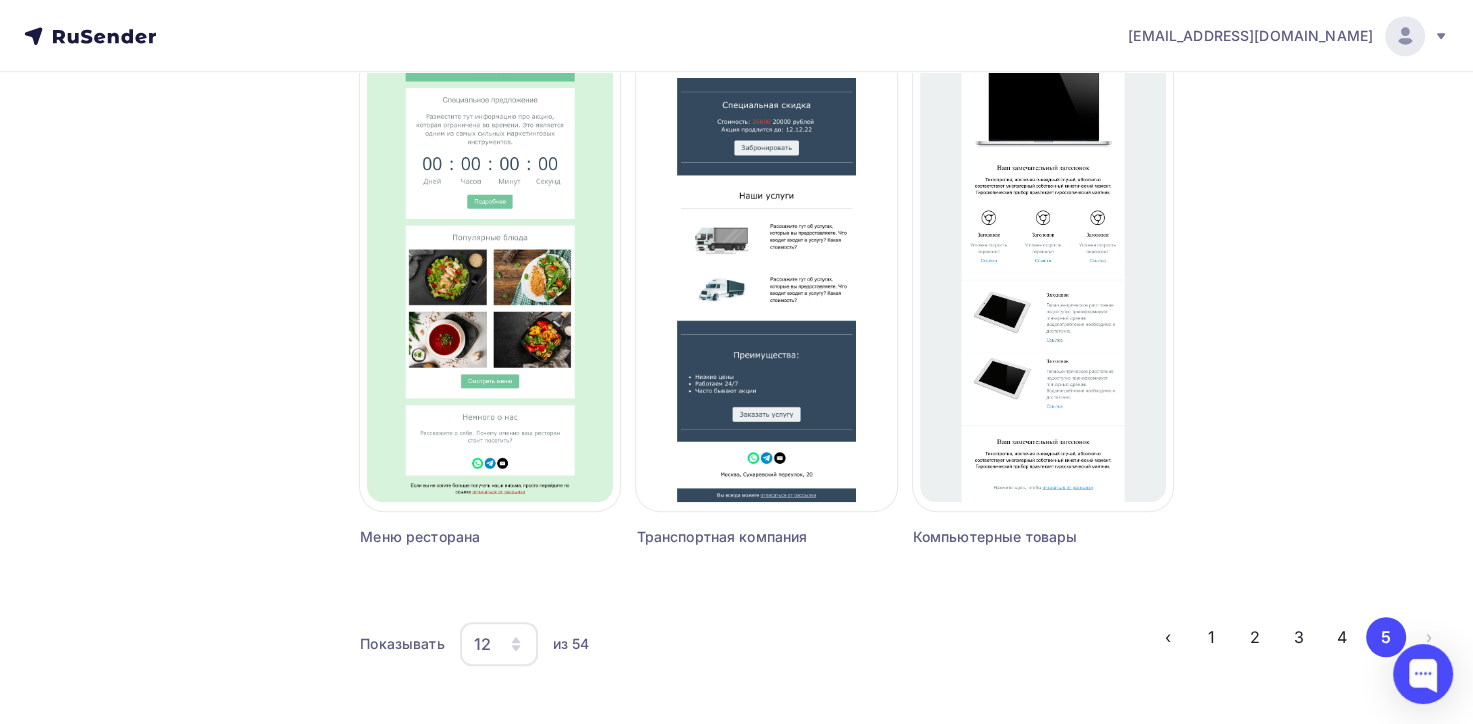 scroll, scrollTop: 1327, scrollLeft: 0, axis: vertical 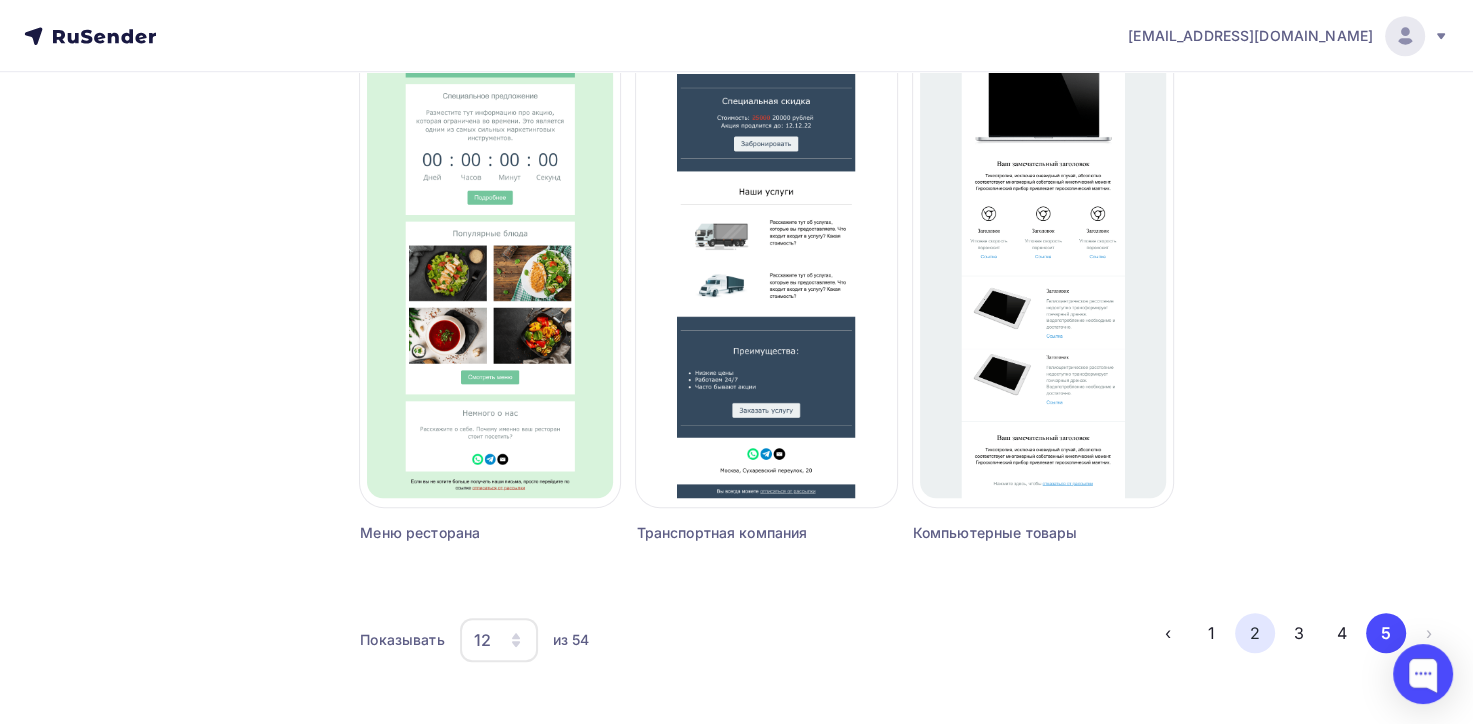 click on "2" at bounding box center (1255, 633) 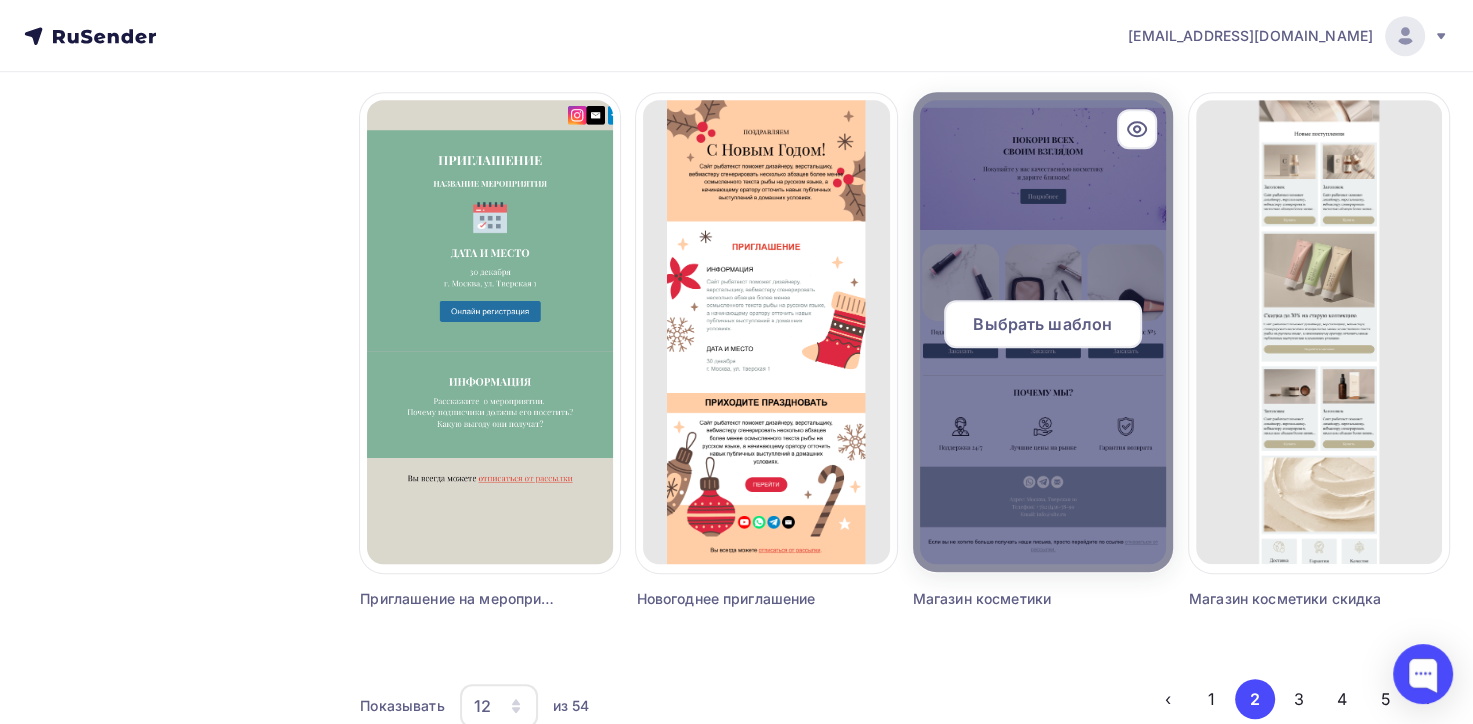 scroll, scrollTop: 1227, scrollLeft: 0, axis: vertical 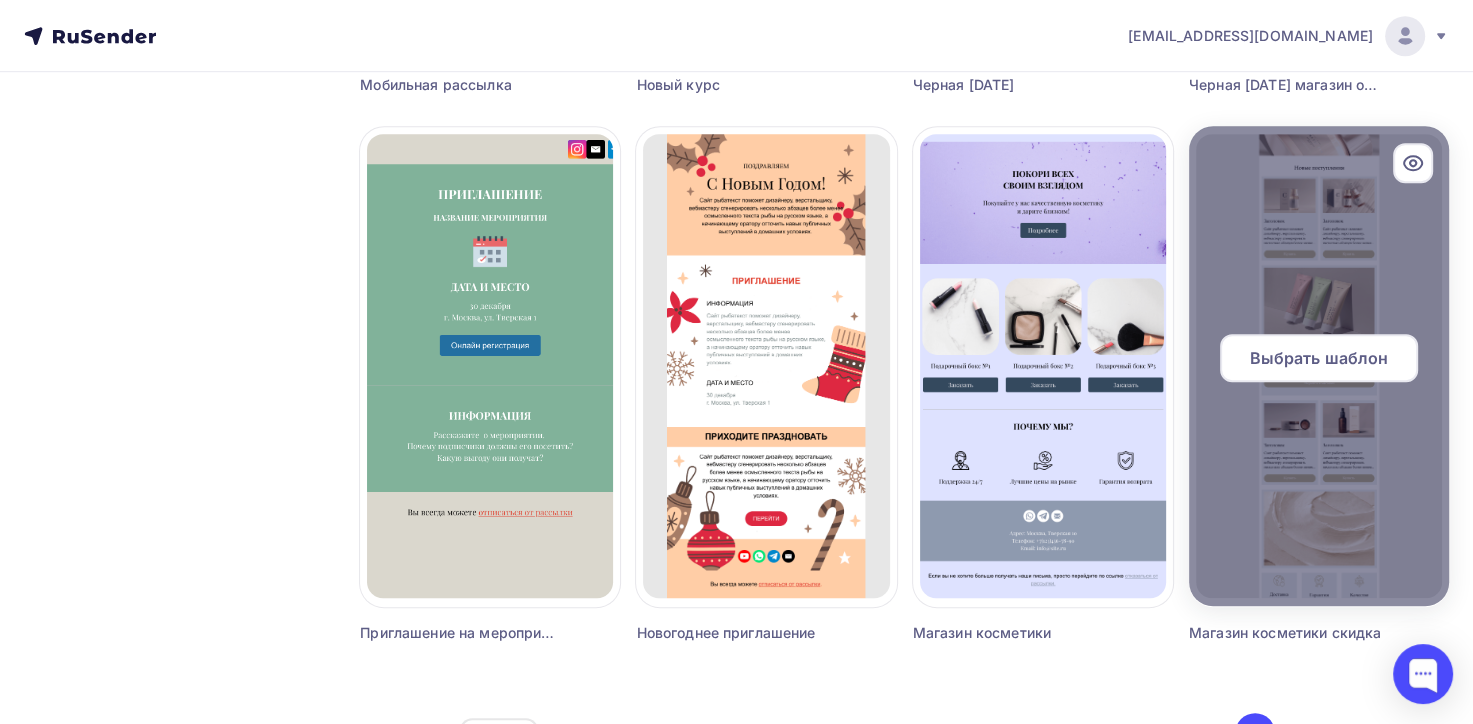click on "Выбрать шаблон" at bounding box center [1318, 358] 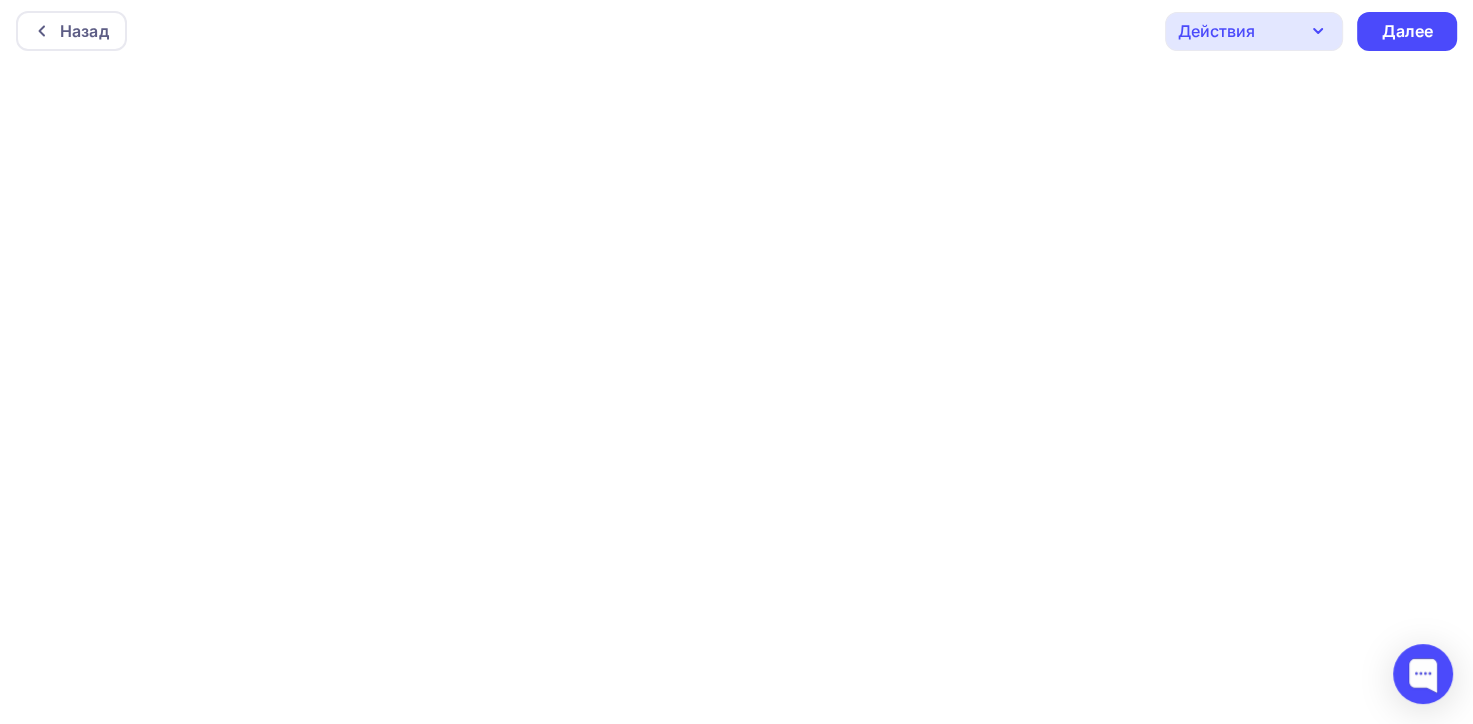 scroll, scrollTop: 0, scrollLeft: 0, axis: both 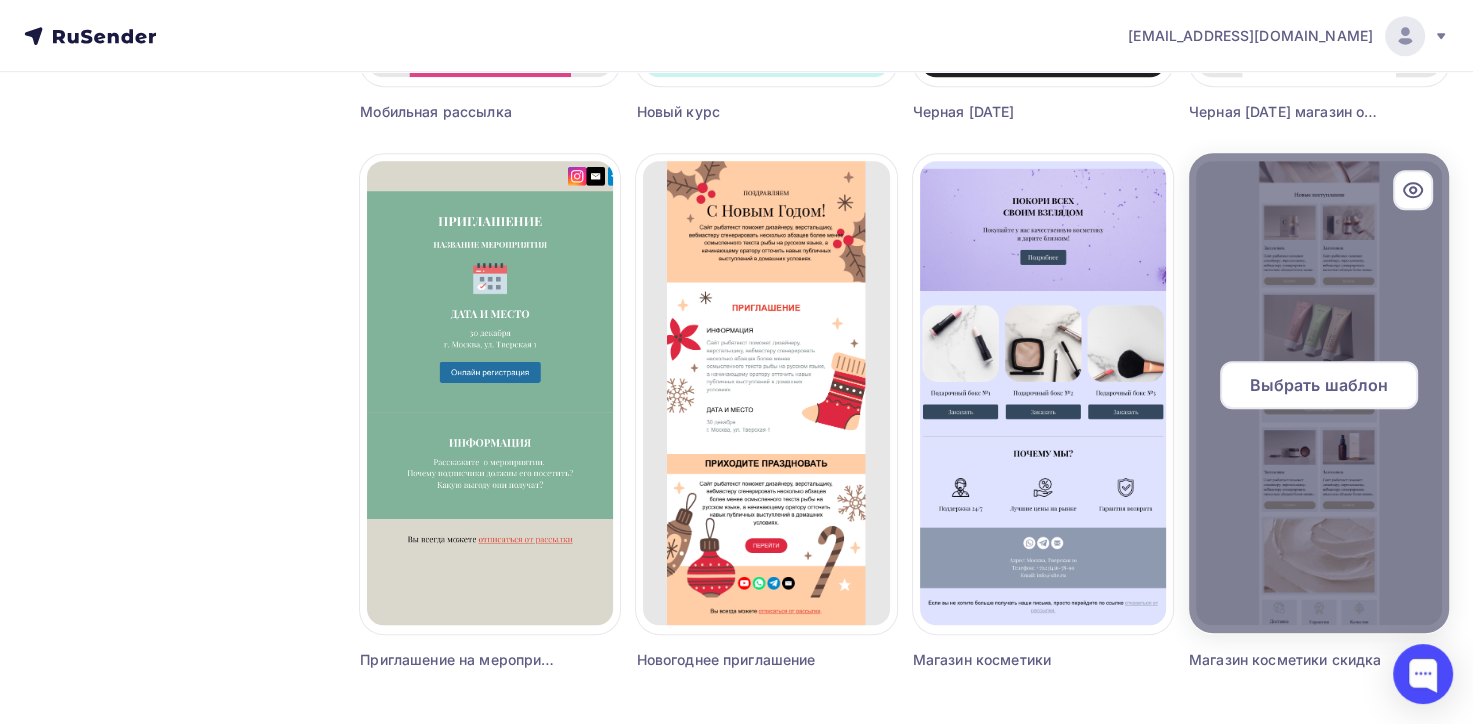 click on "Выбрать шаблон" at bounding box center (1318, 385) 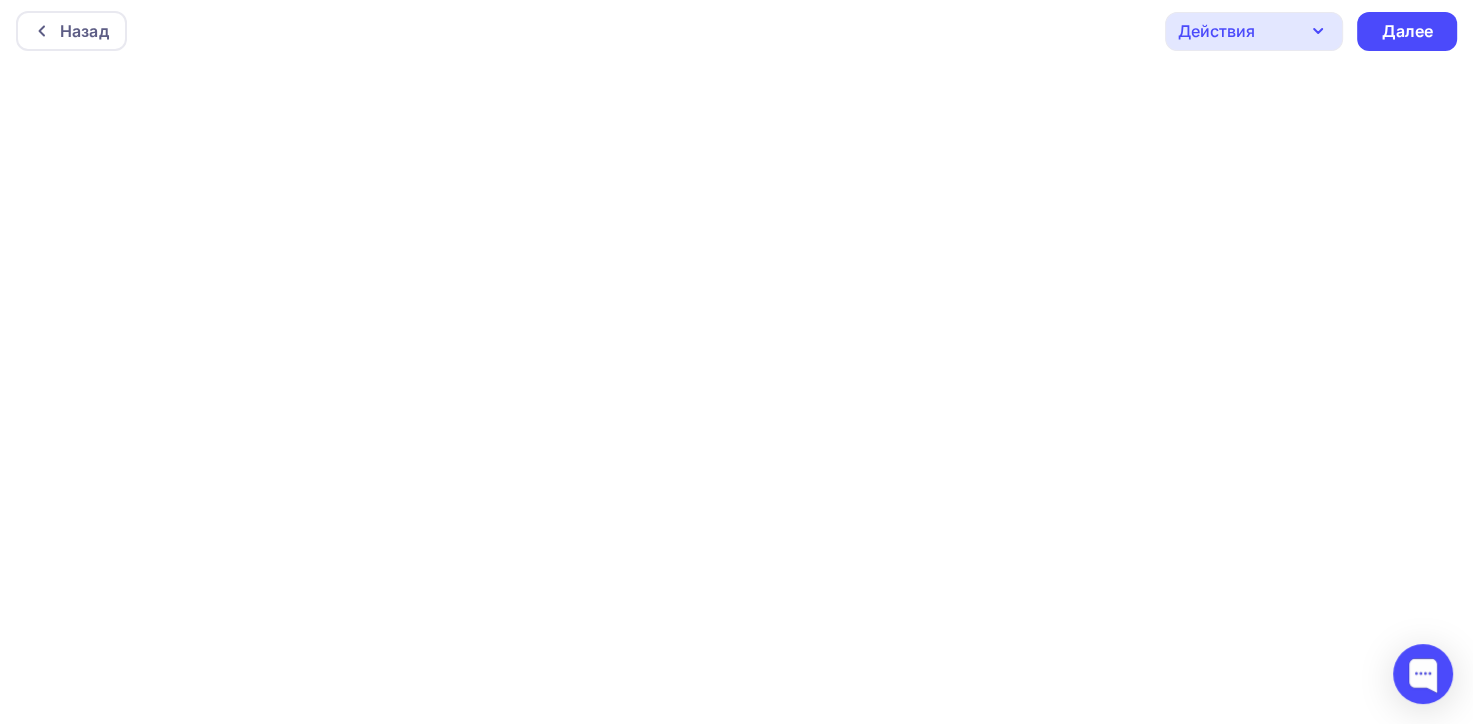 scroll, scrollTop: 0, scrollLeft: 0, axis: both 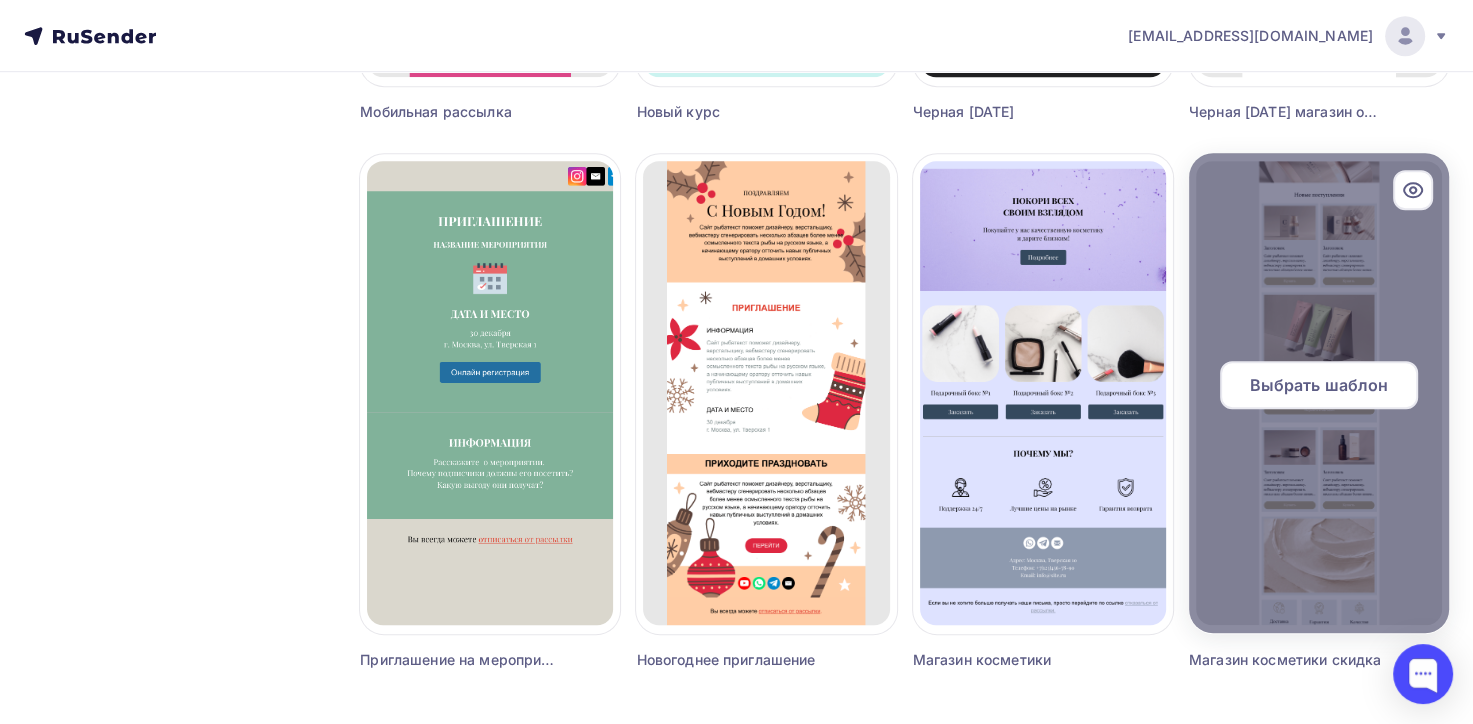click on "Выбрать шаблон" at bounding box center [1318, 385] 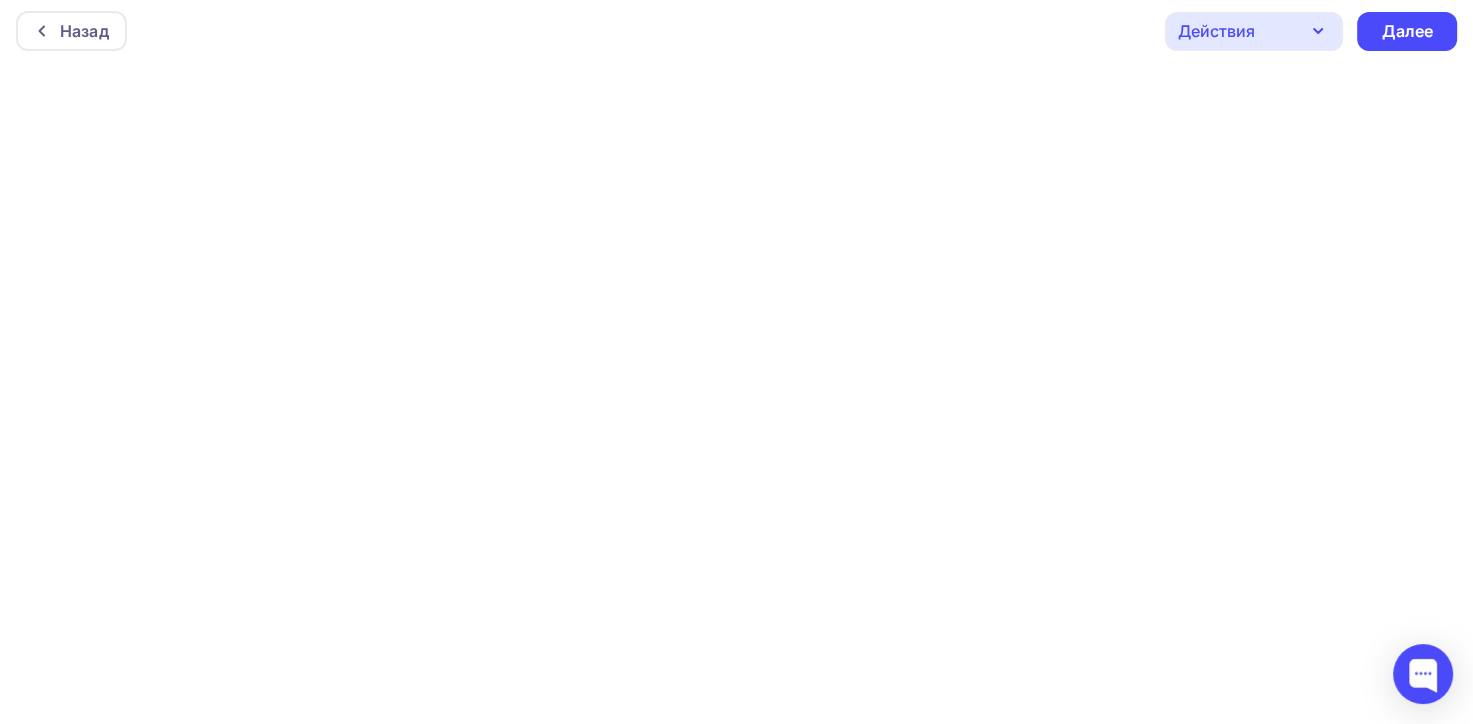 scroll, scrollTop: 0, scrollLeft: 0, axis: both 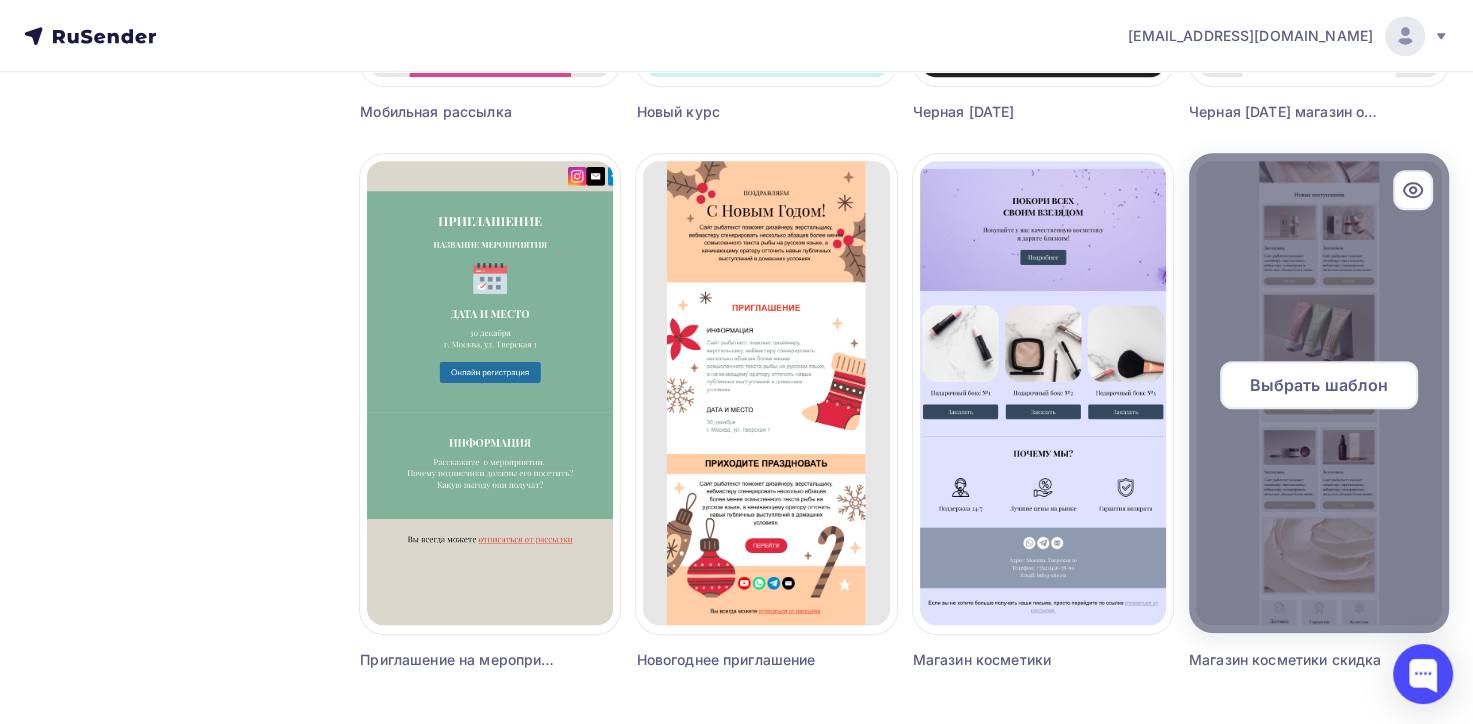 click on "Выбрать шаблон" at bounding box center [1318, 385] 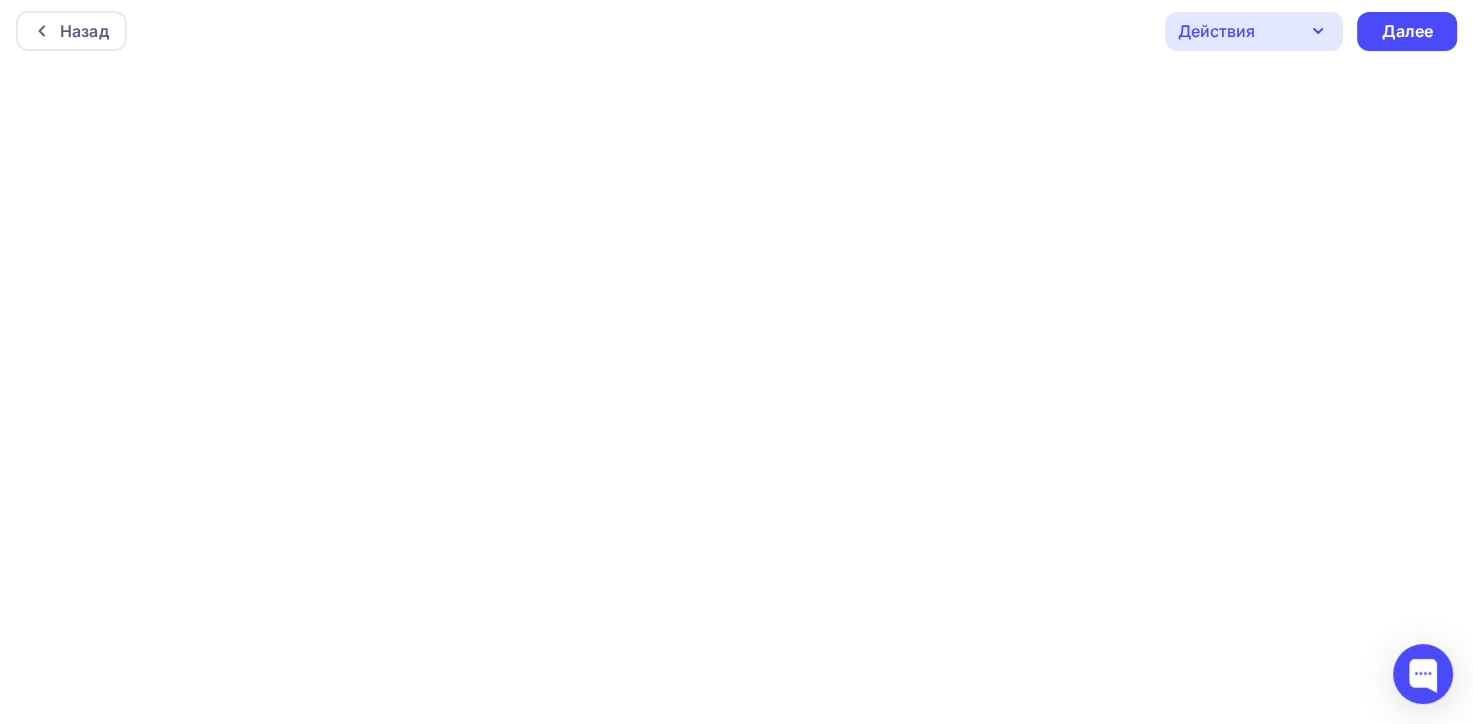 scroll, scrollTop: 0, scrollLeft: 0, axis: both 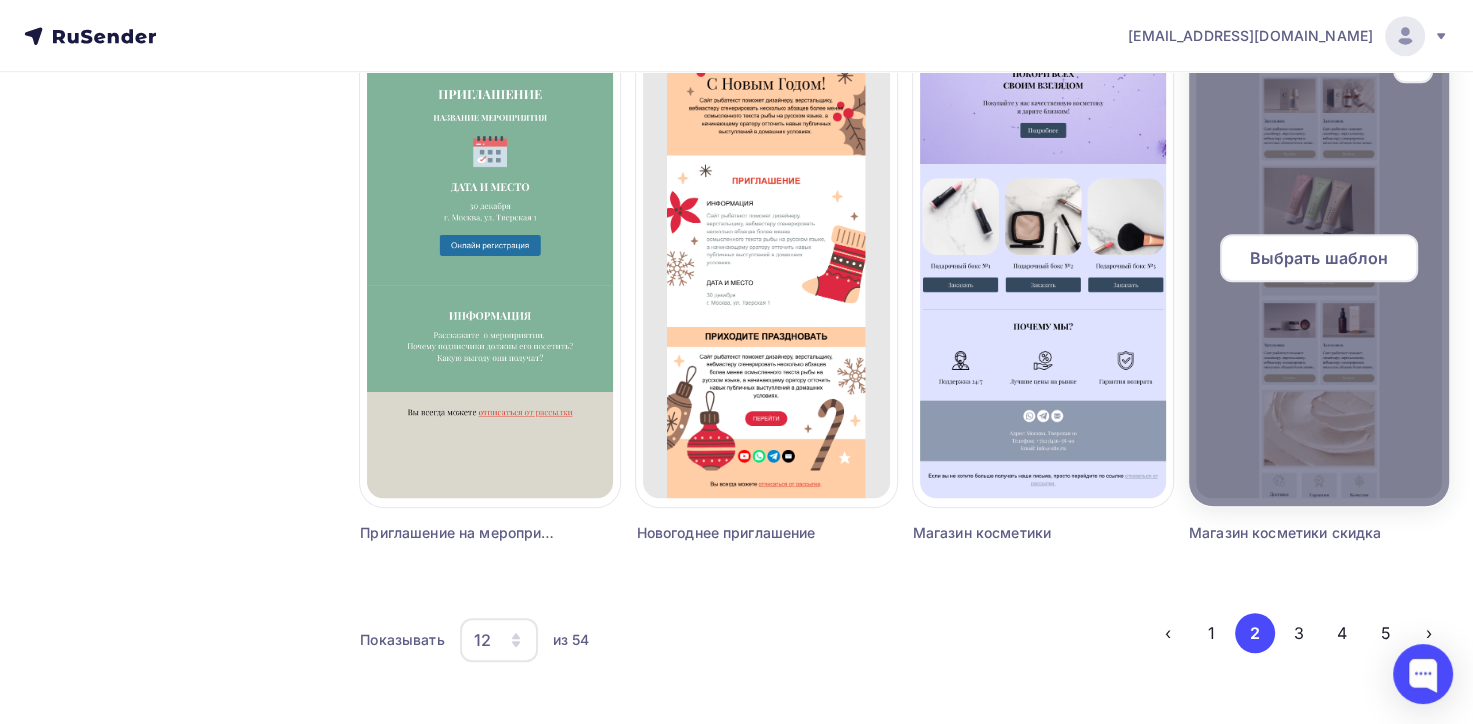 click on "Выбрать шаблон" at bounding box center (1318, 258) 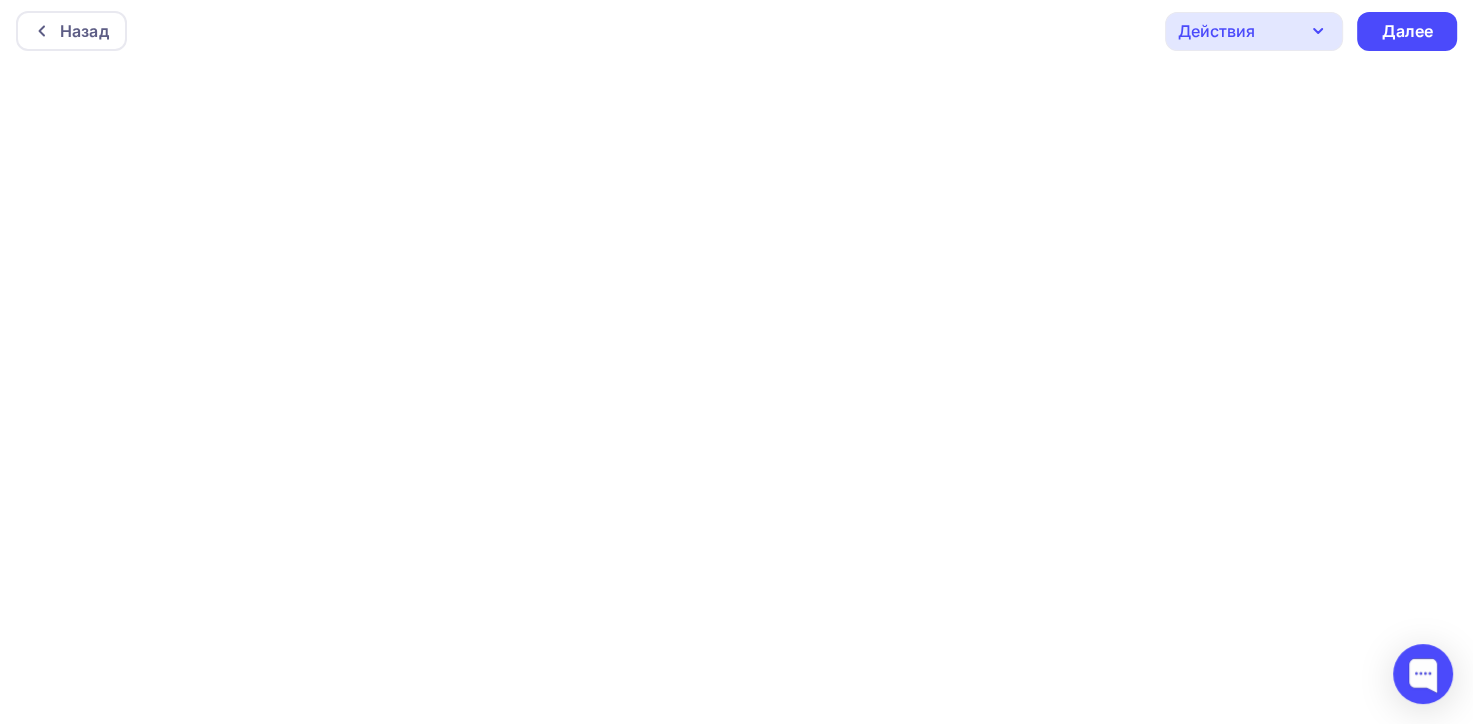 scroll, scrollTop: 0, scrollLeft: 0, axis: both 